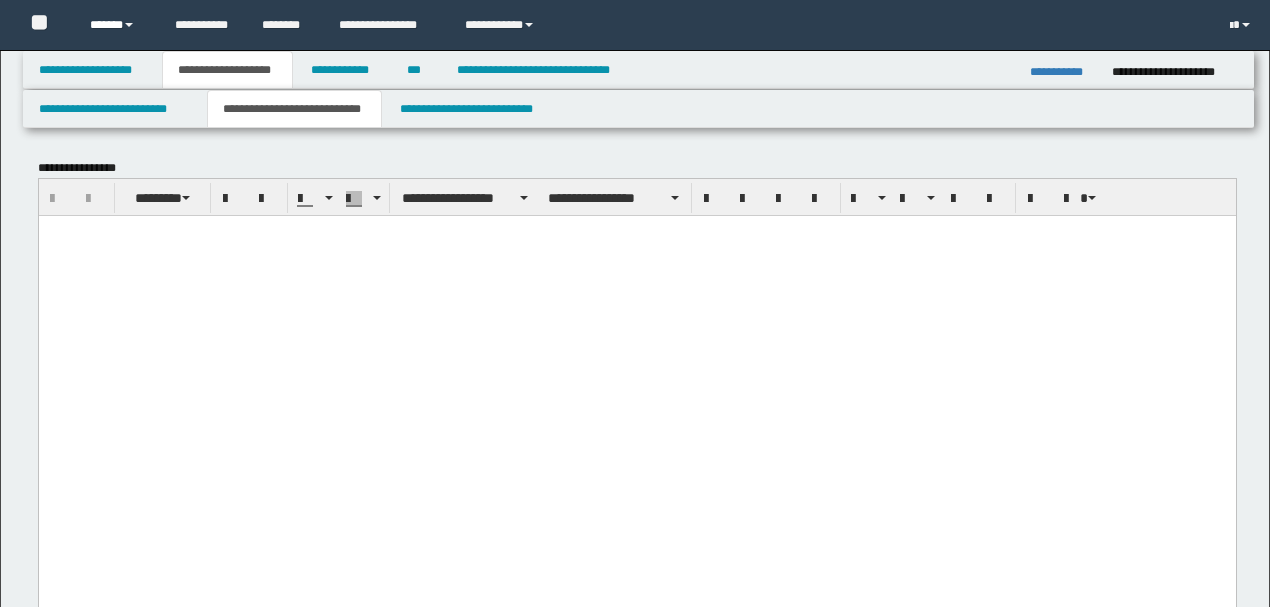 scroll, scrollTop: 7533, scrollLeft: 0, axis: vertical 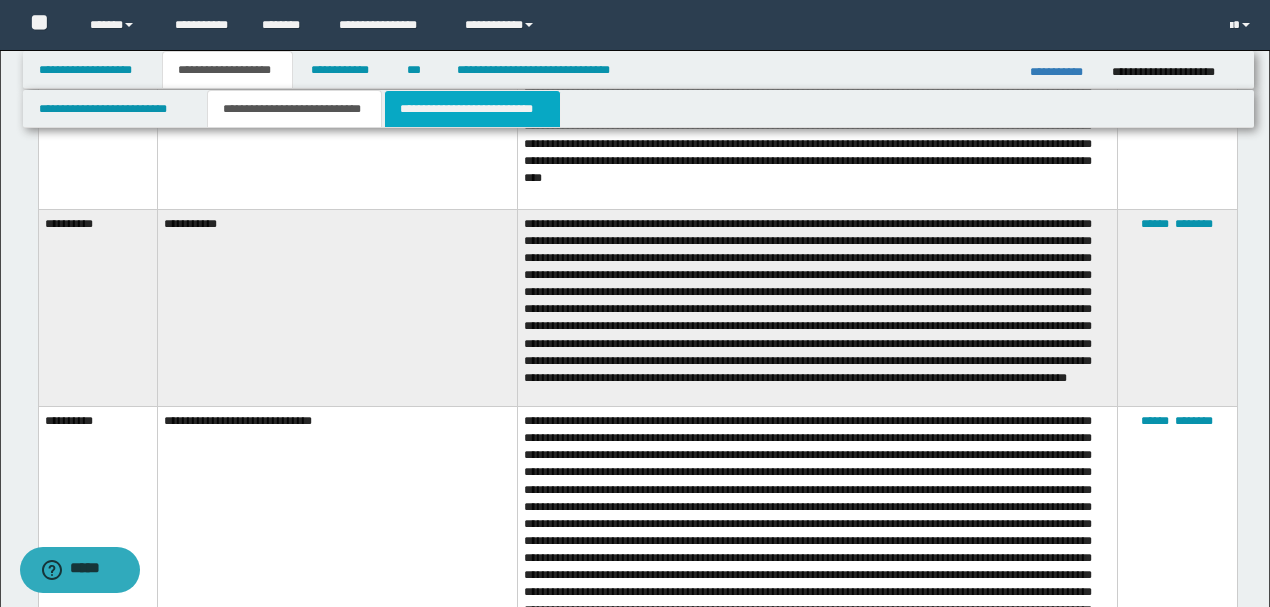 click on "**********" at bounding box center (472, 109) 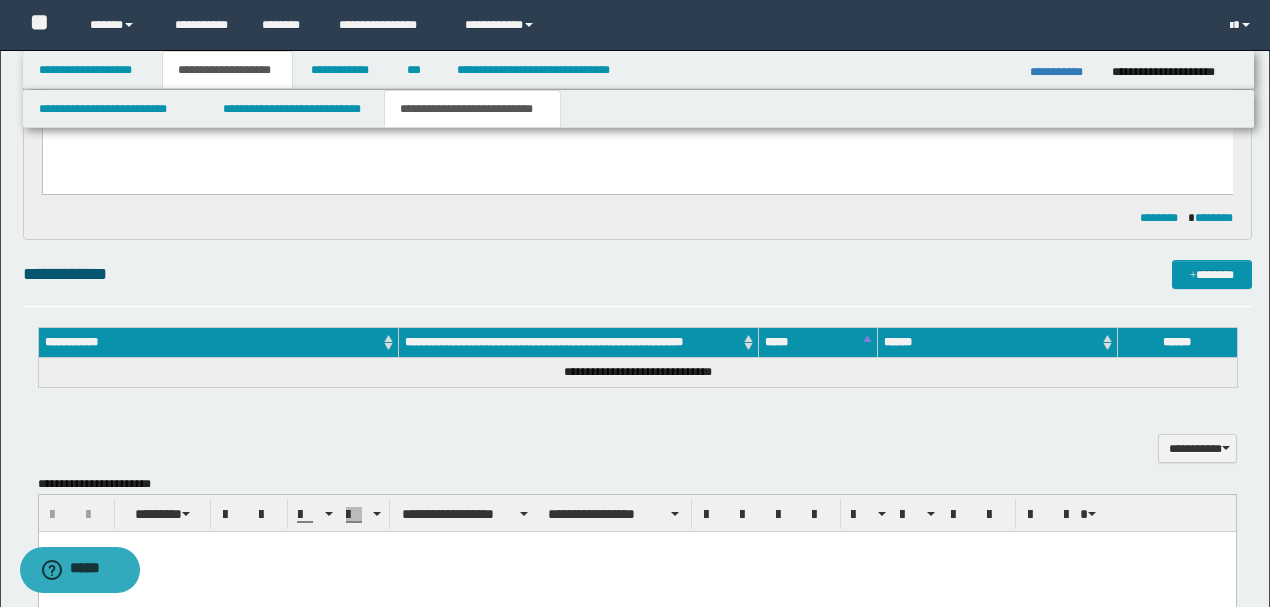 scroll, scrollTop: 733, scrollLeft: 0, axis: vertical 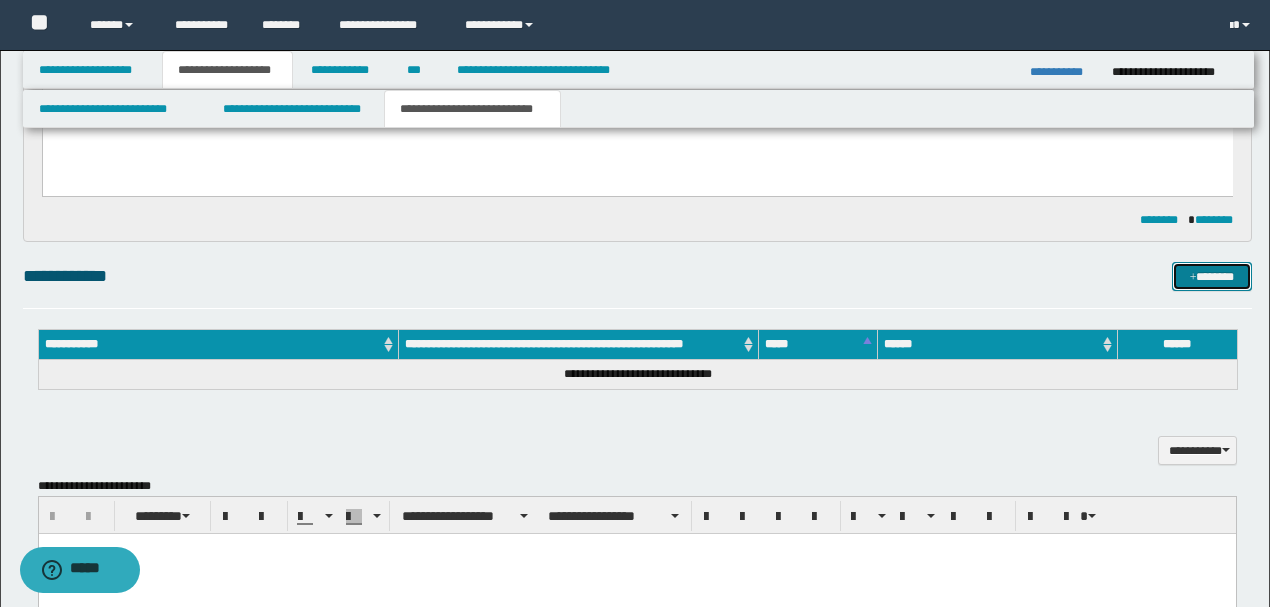 click on "*******" at bounding box center (1211, 276) 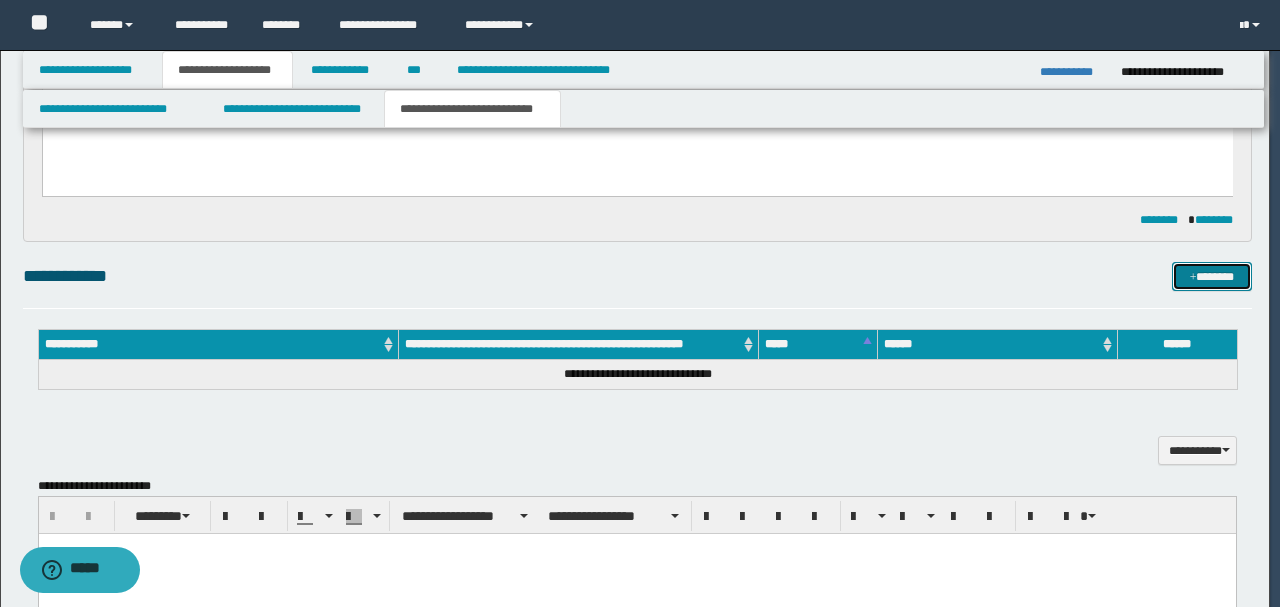 type 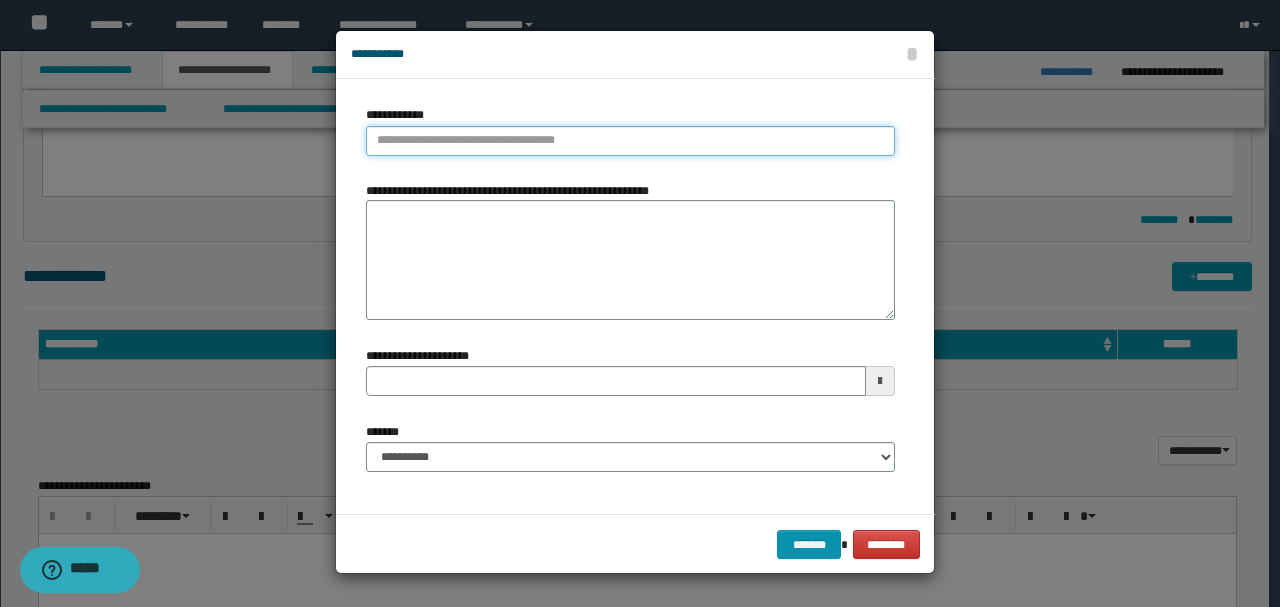 click on "**********" at bounding box center (630, 141) 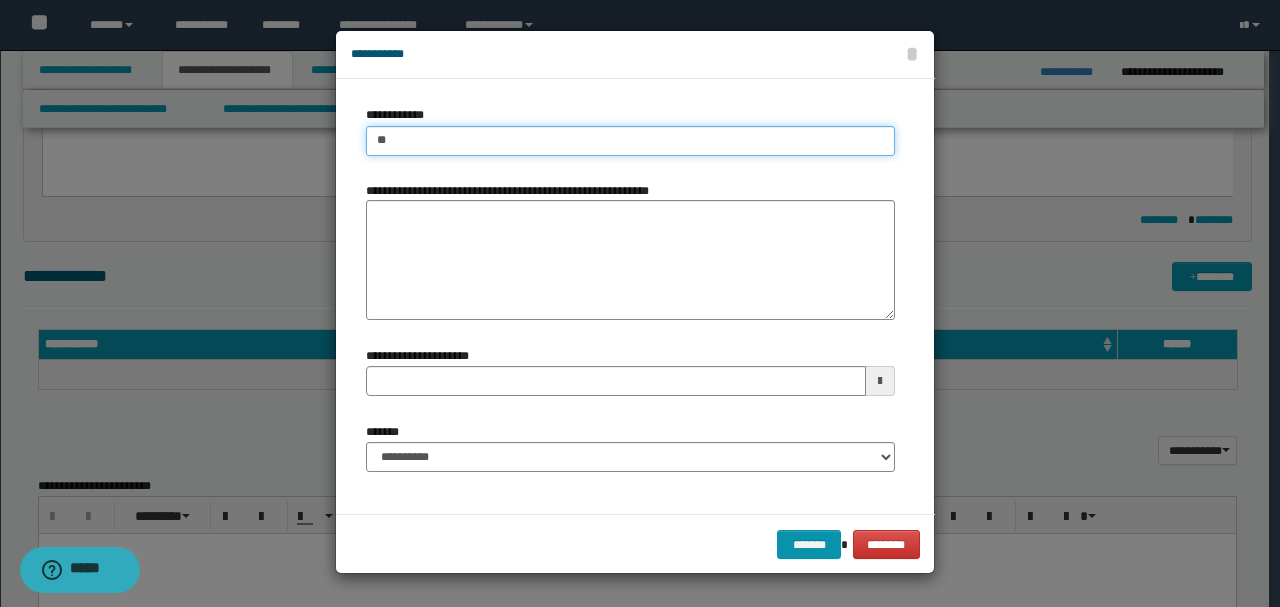 type on "***" 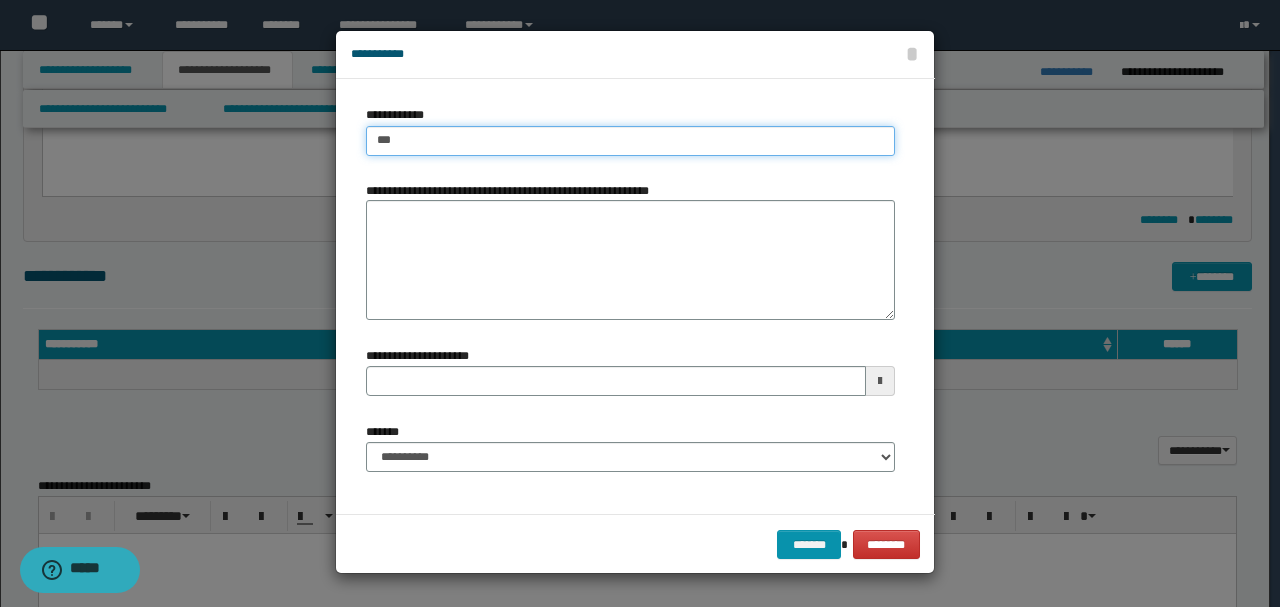 type on "***" 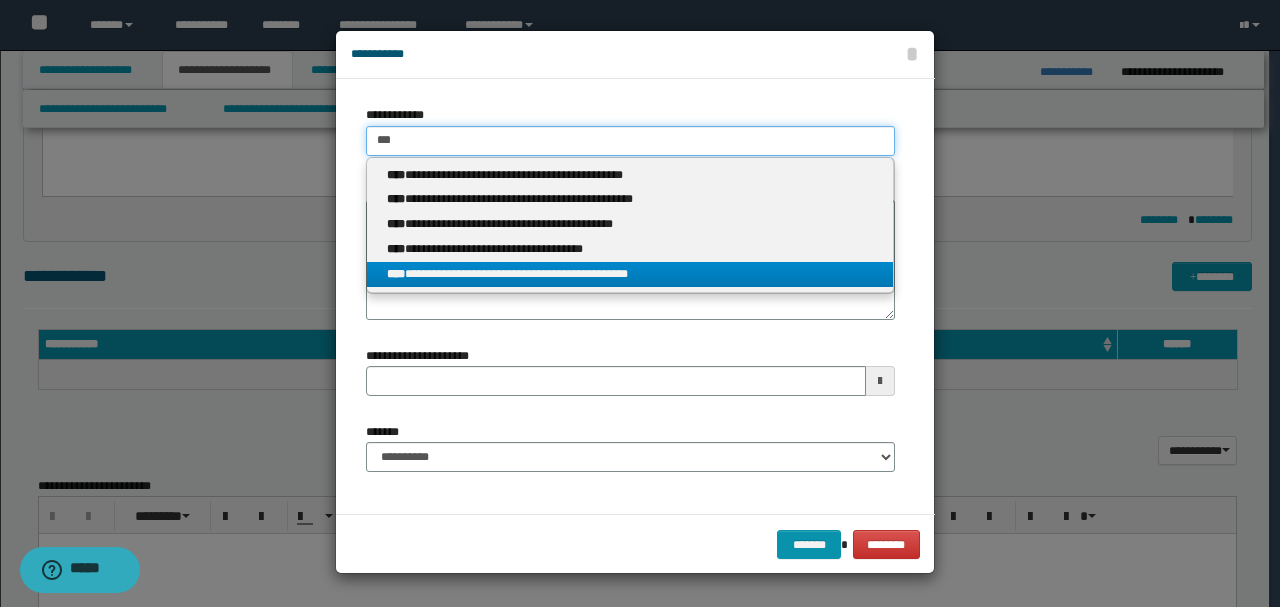 type on "***" 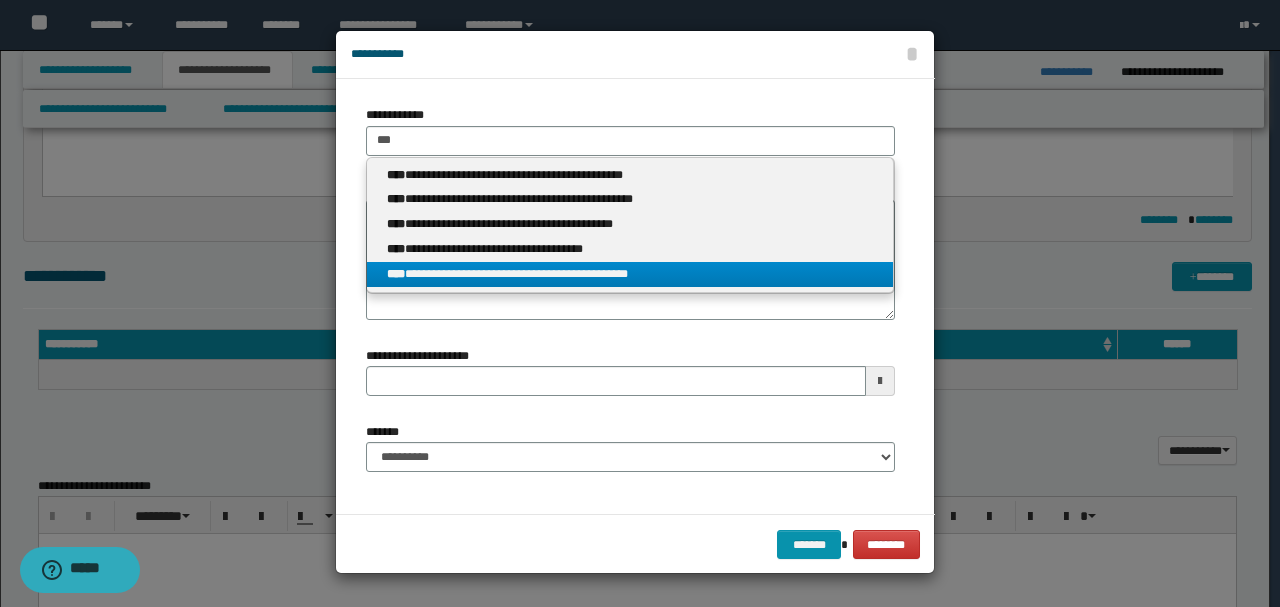click on "****" at bounding box center [396, 274] 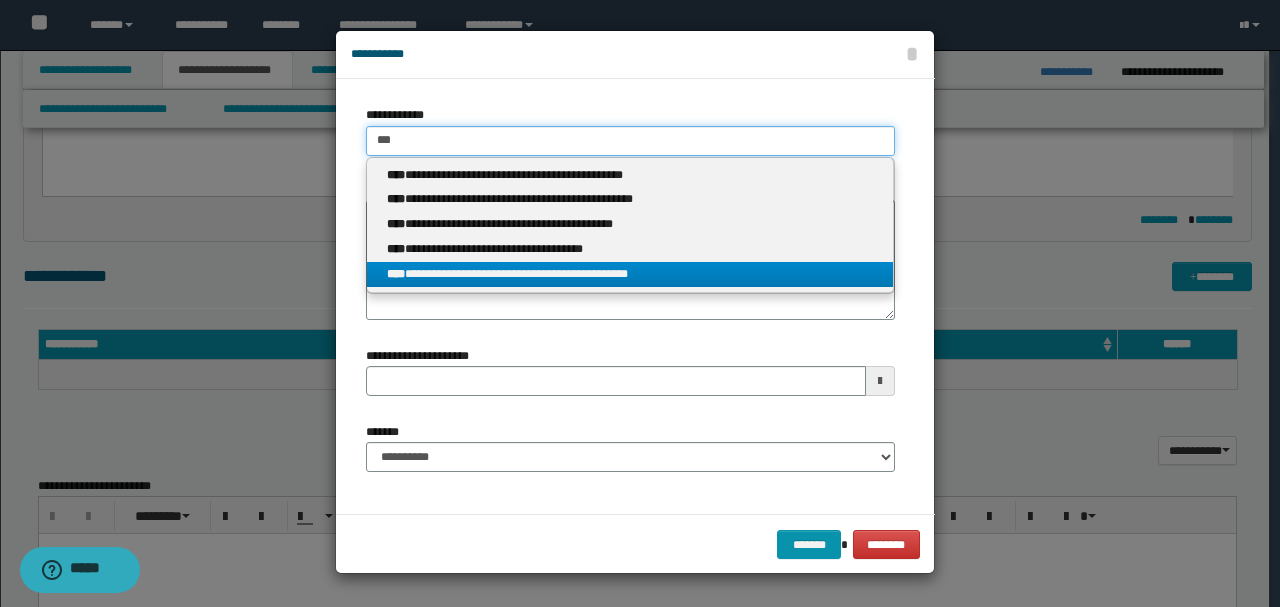 type 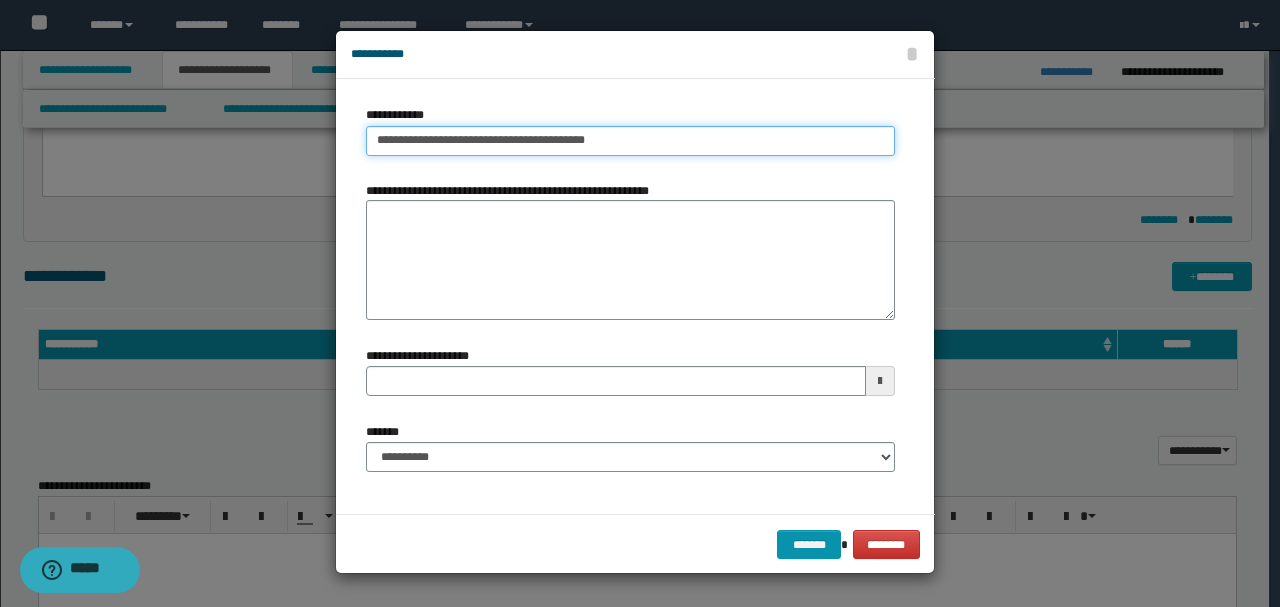 type 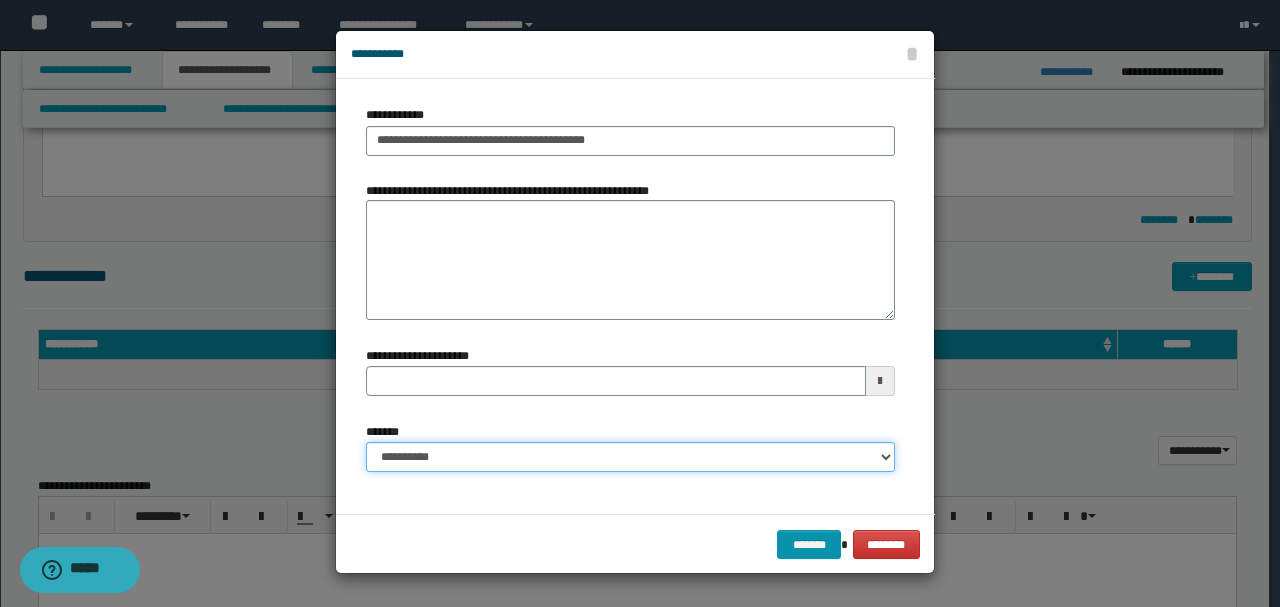 click on "**********" at bounding box center (630, 457) 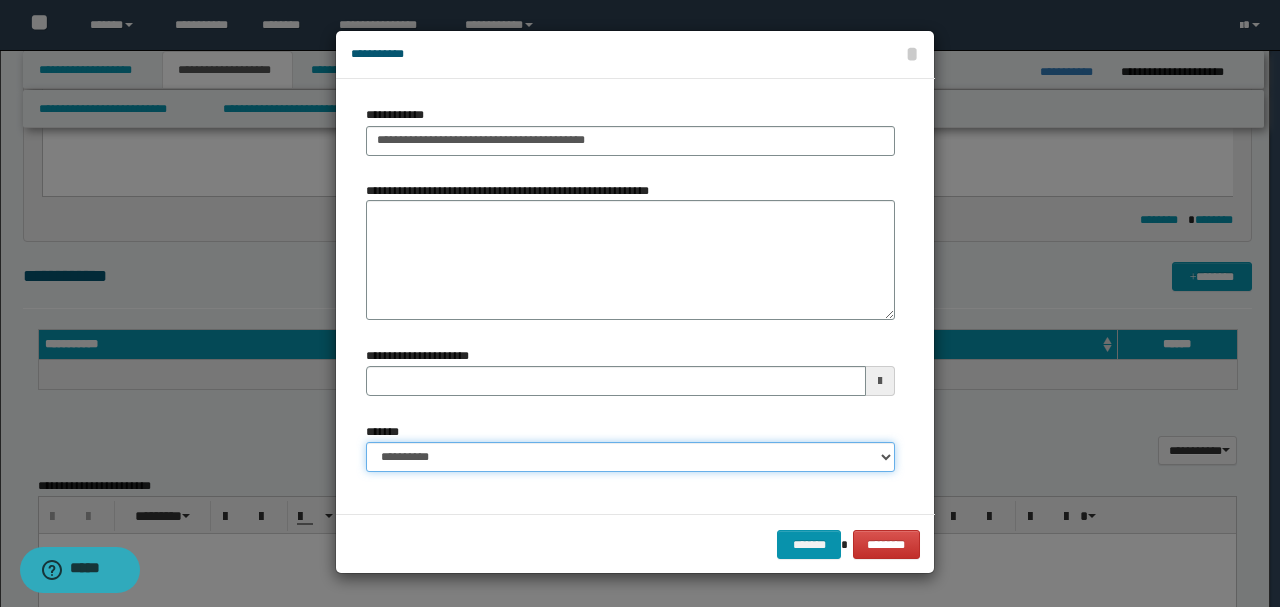 select on "*" 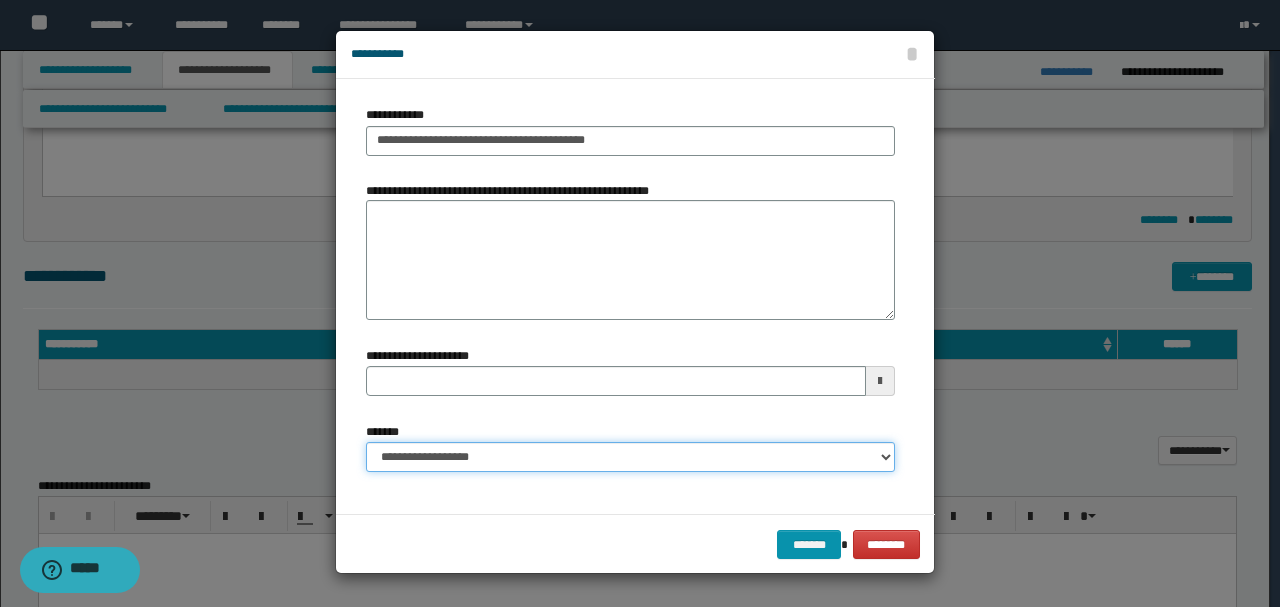 type 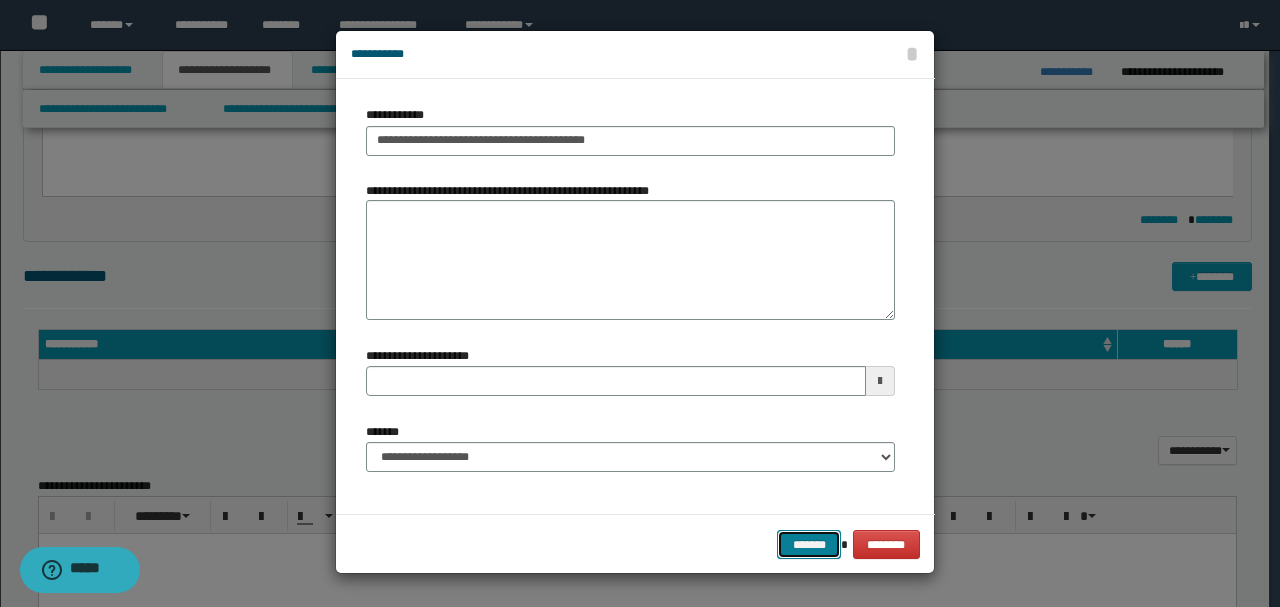 click on "*******" at bounding box center [809, 544] 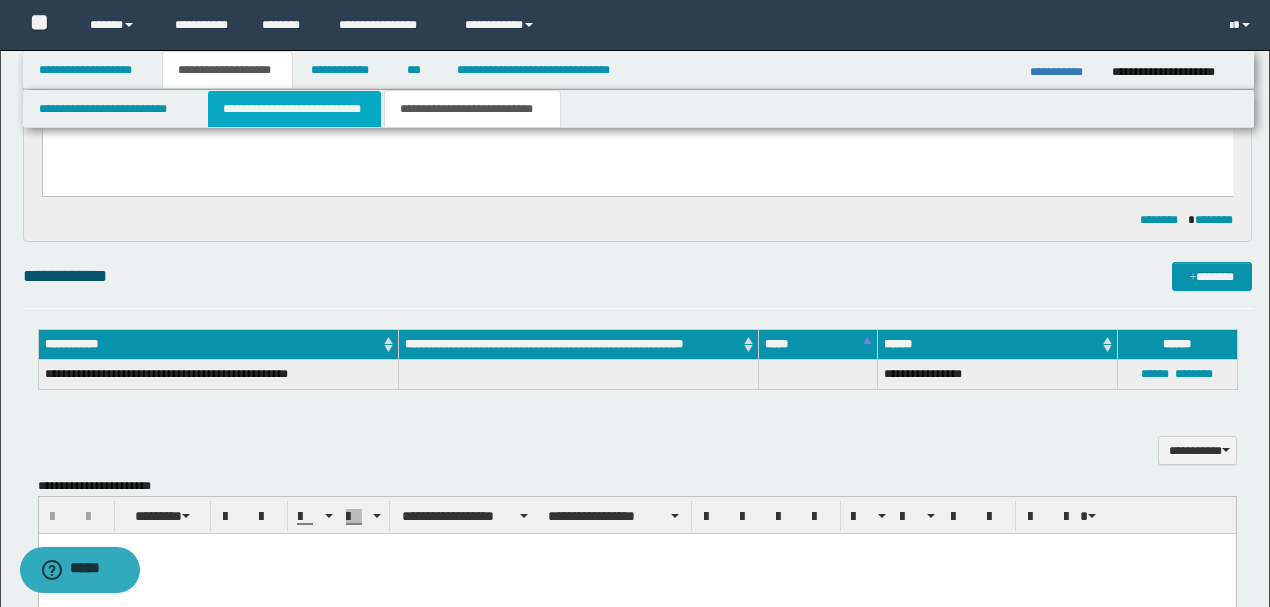 click on "**********" at bounding box center [294, 109] 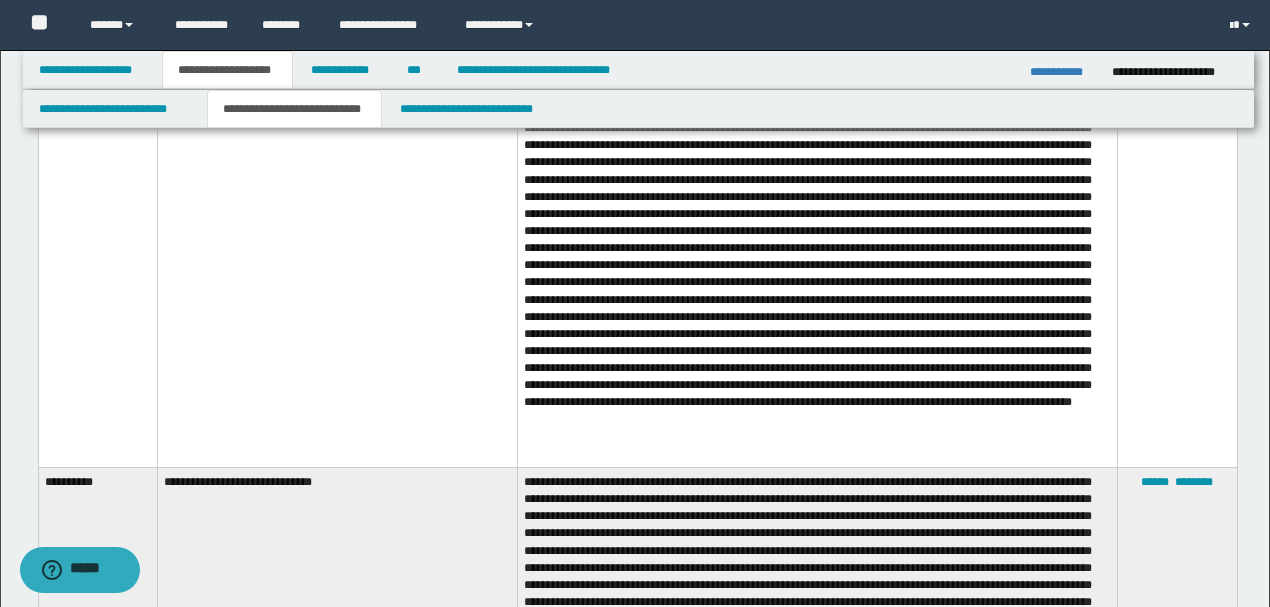 scroll, scrollTop: 8400, scrollLeft: 0, axis: vertical 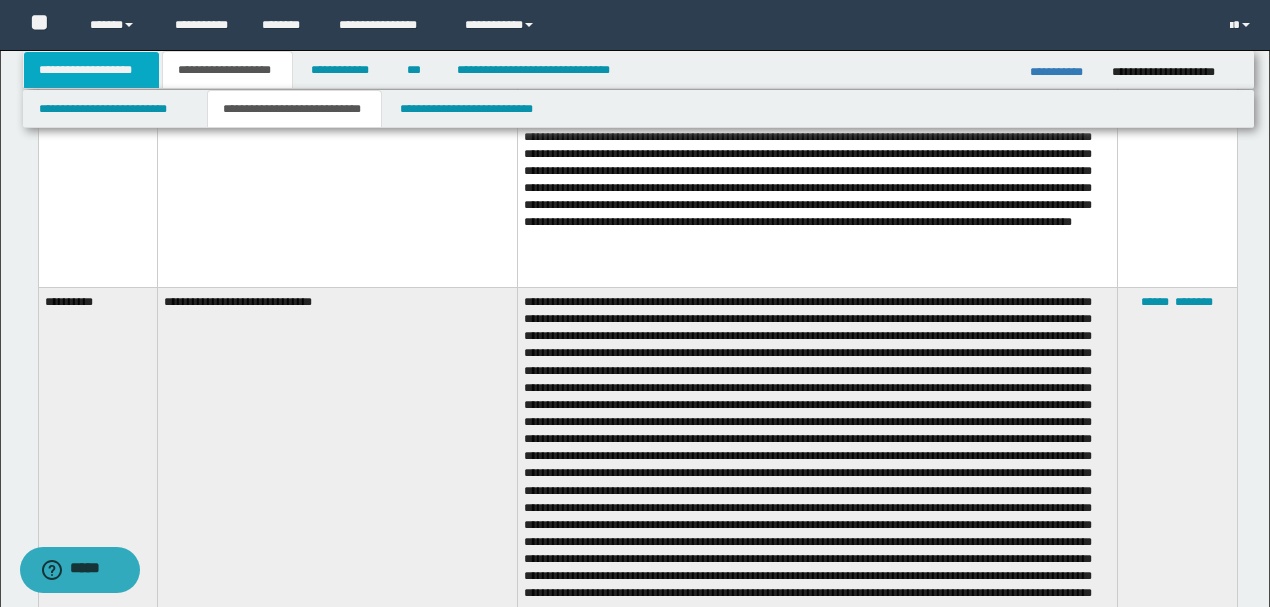 click on "**********" at bounding box center [92, 70] 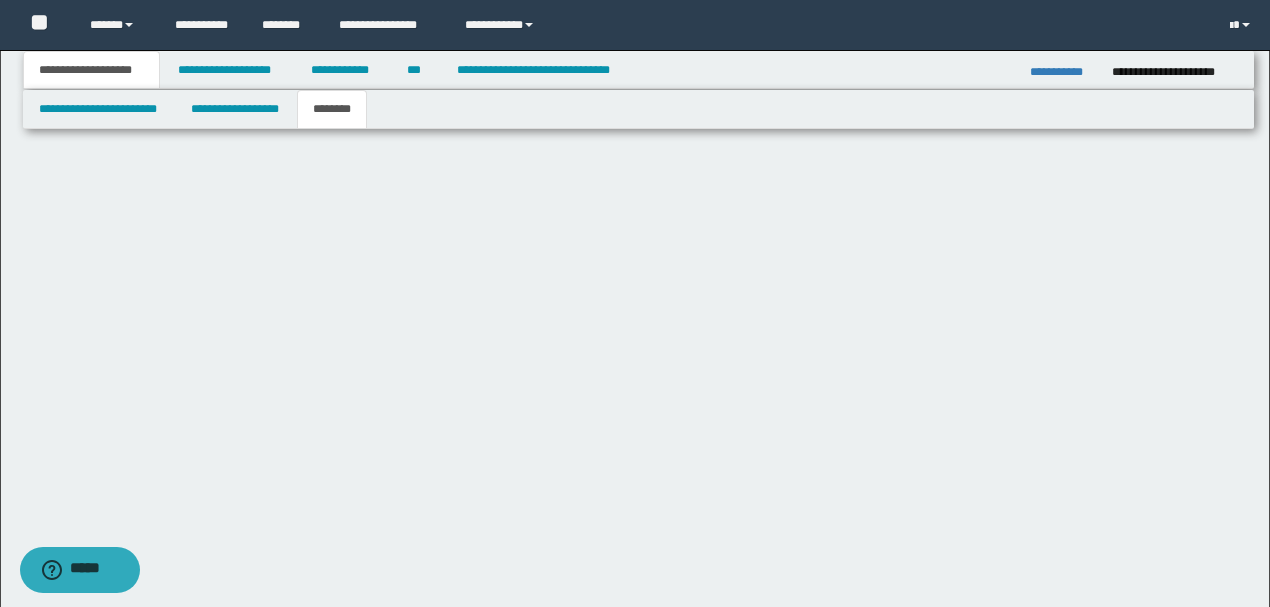 scroll, scrollTop: 537, scrollLeft: 0, axis: vertical 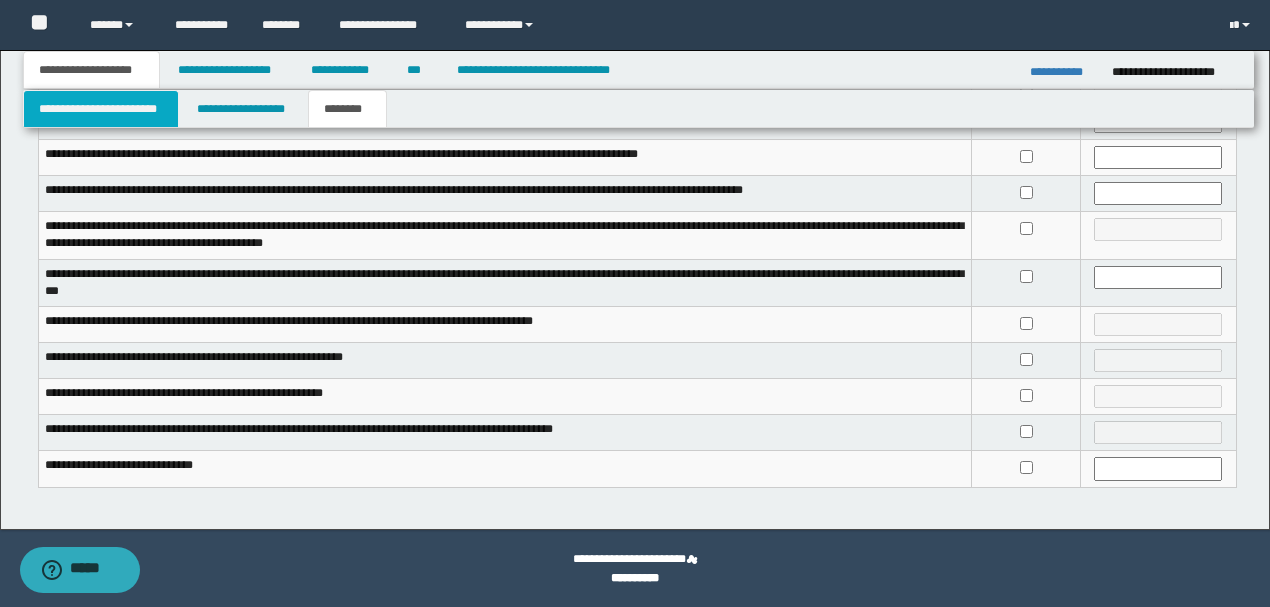 click on "**********" at bounding box center [101, 109] 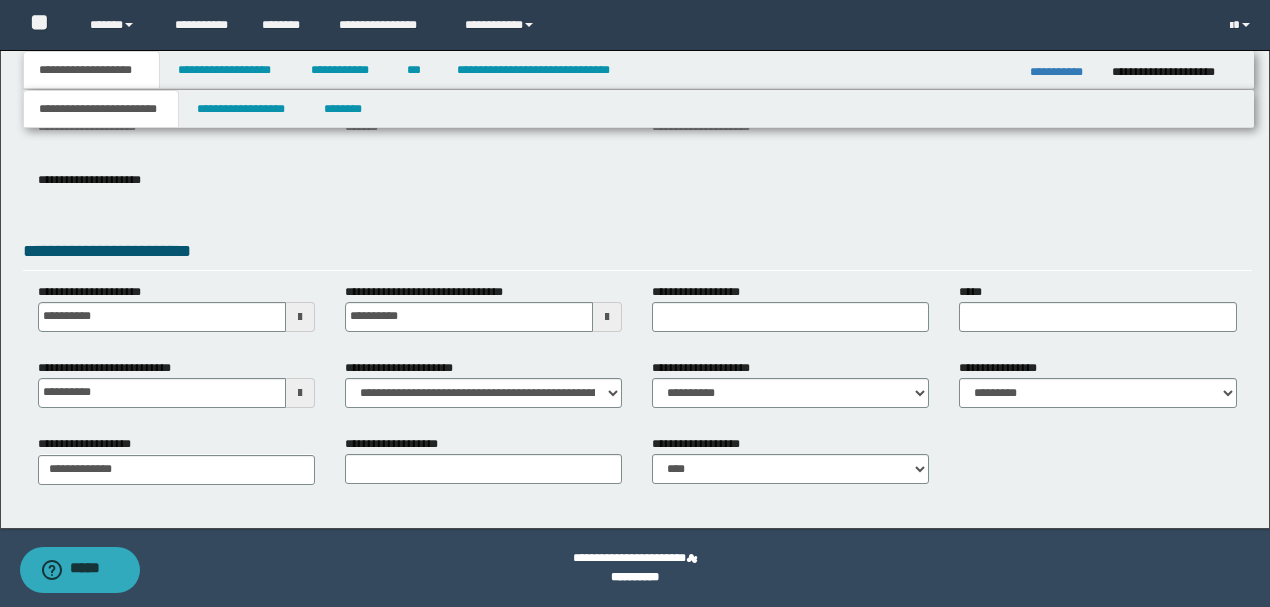 scroll, scrollTop: 275, scrollLeft: 0, axis: vertical 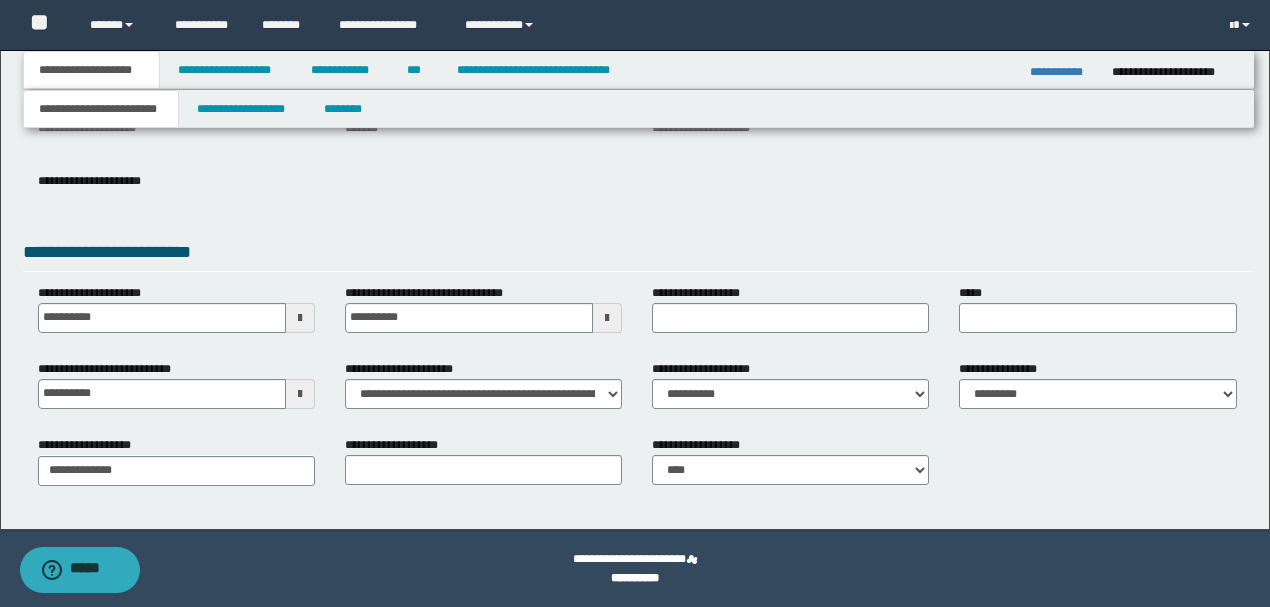 click on "**********" at bounding box center (635, 25) 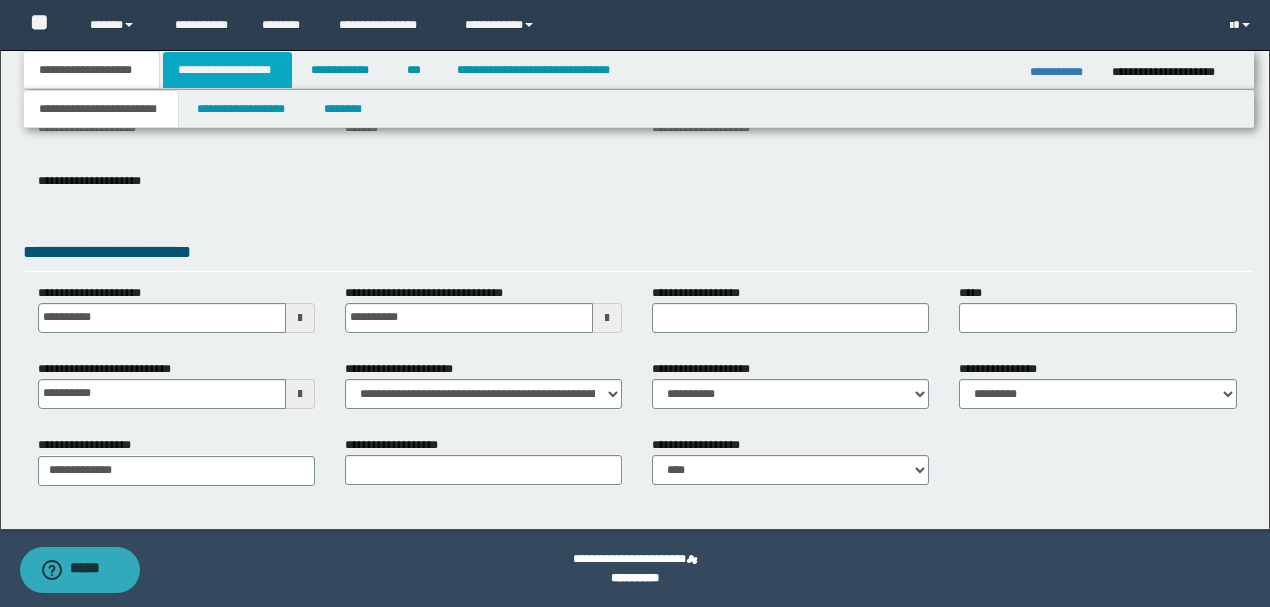 click on "**********" at bounding box center (227, 70) 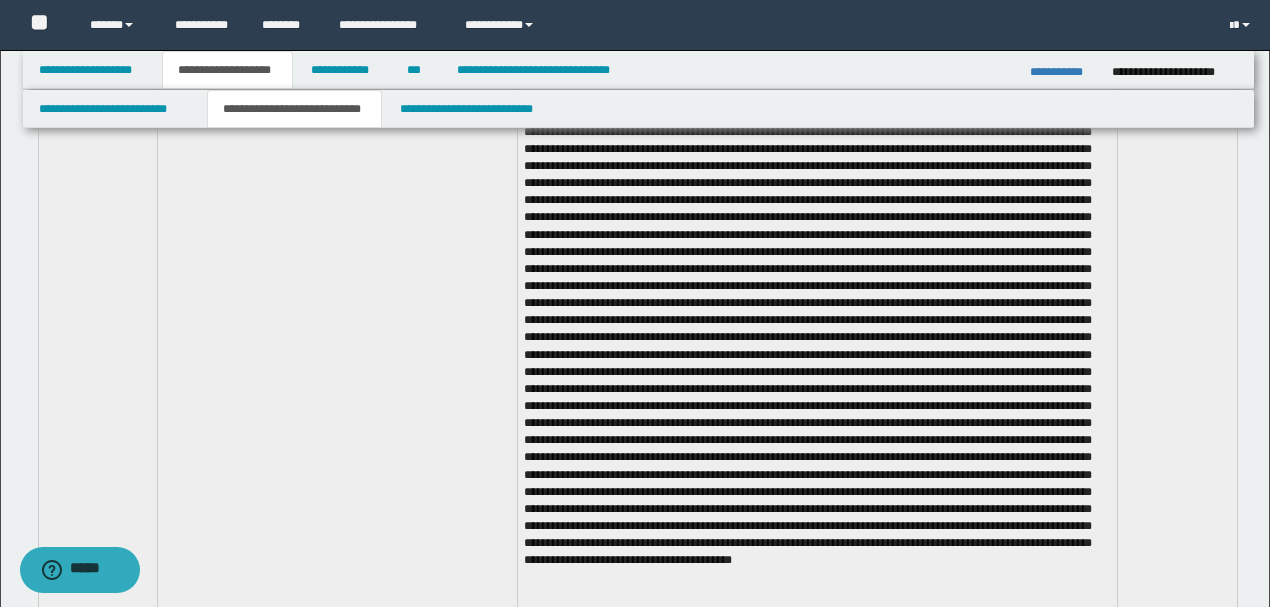 scroll, scrollTop: 8595, scrollLeft: 0, axis: vertical 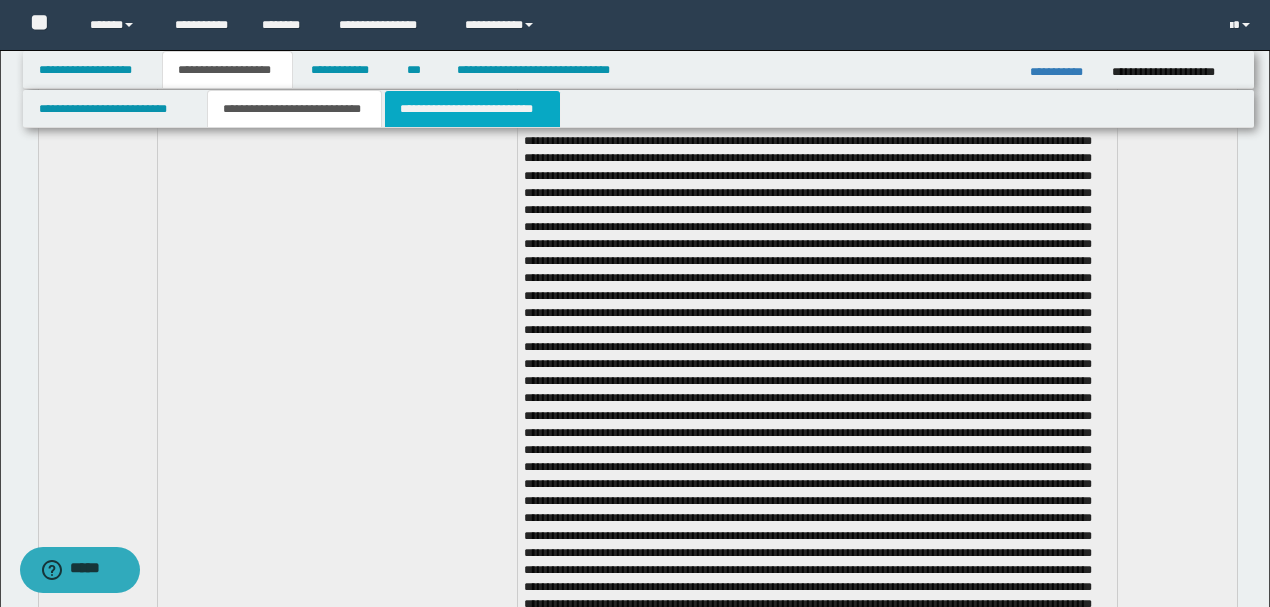 click on "**********" at bounding box center [472, 109] 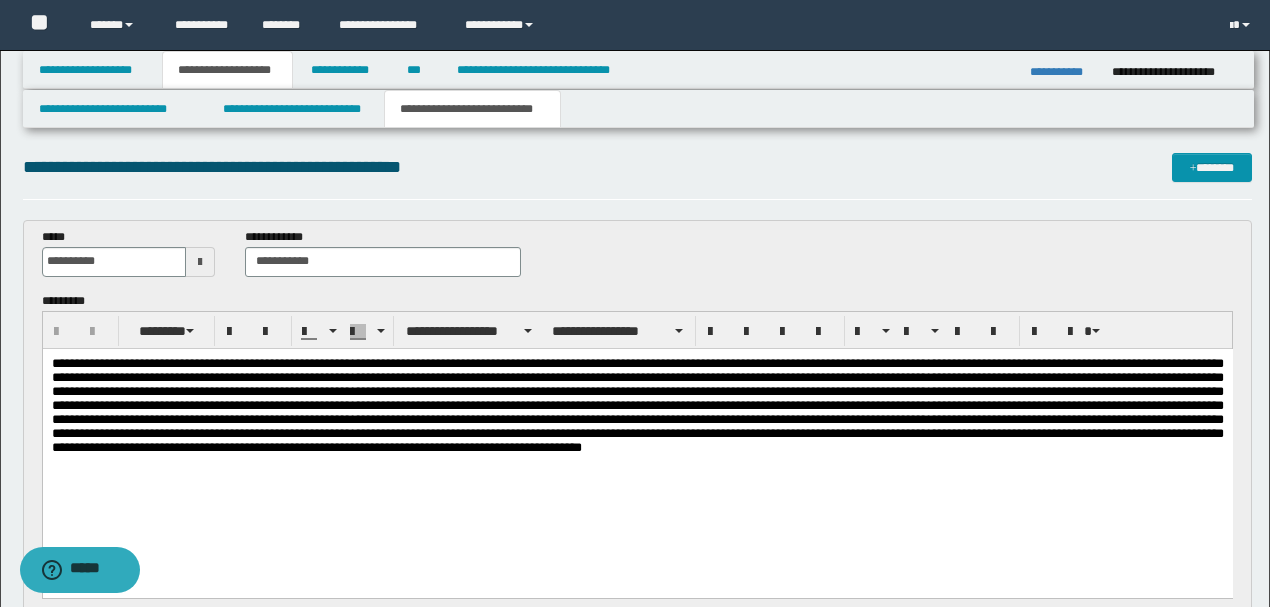 scroll, scrollTop: 0, scrollLeft: 0, axis: both 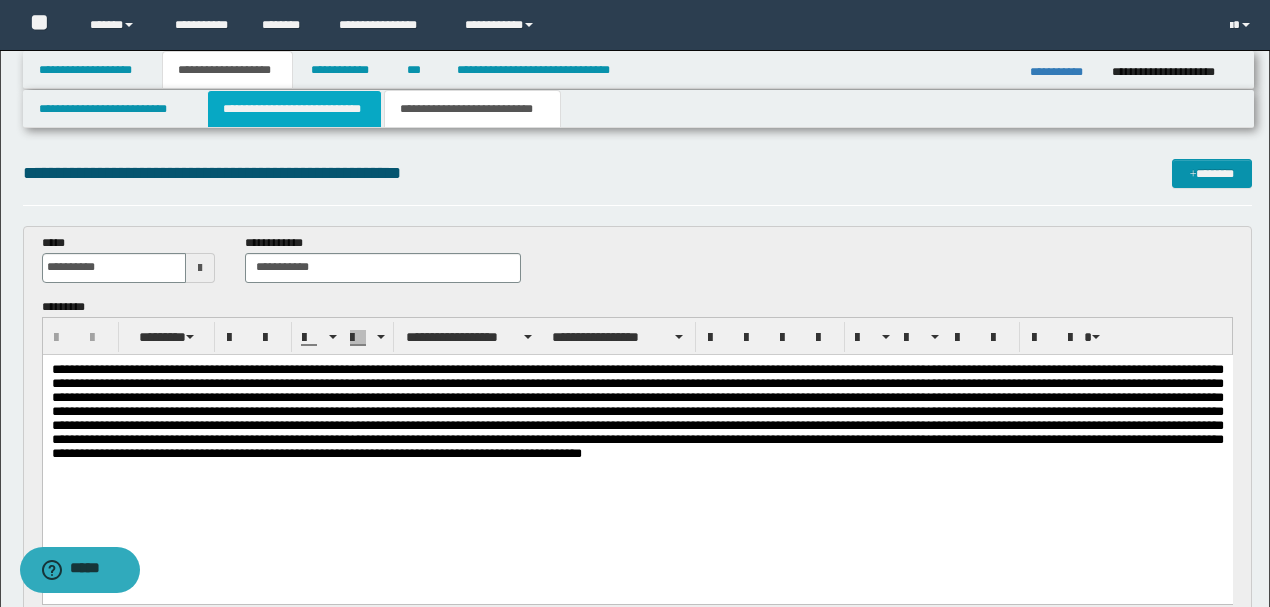 click on "**********" at bounding box center (294, 109) 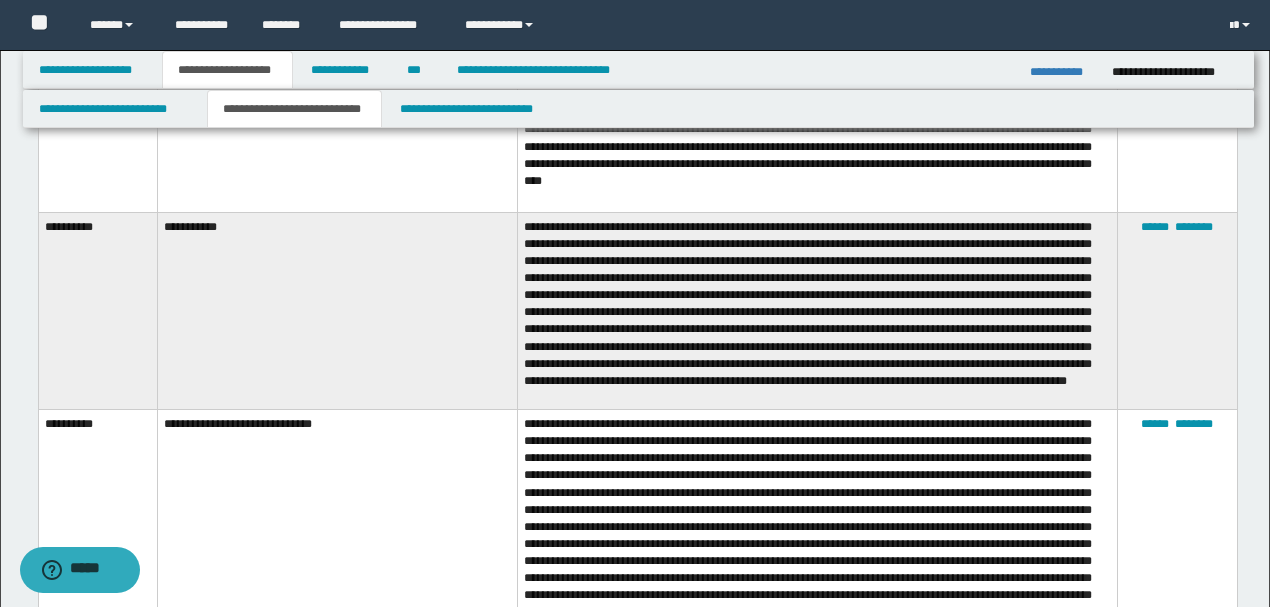 scroll, scrollTop: 7533, scrollLeft: 0, axis: vertical 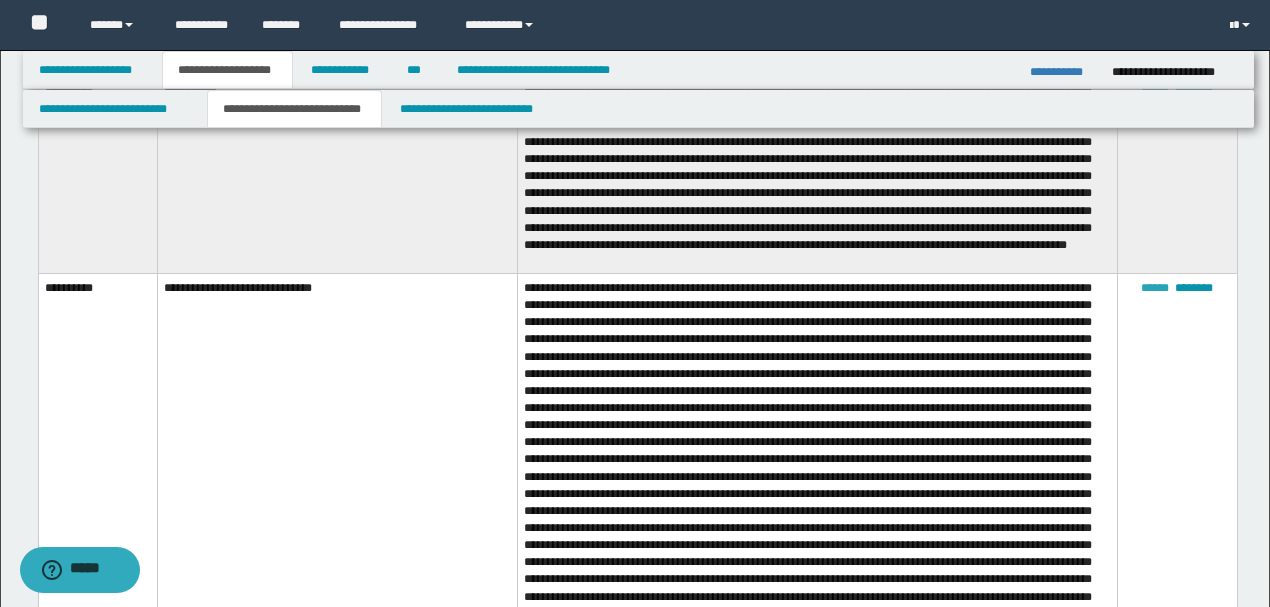 click on "******" at bounding box center [1155, 288] 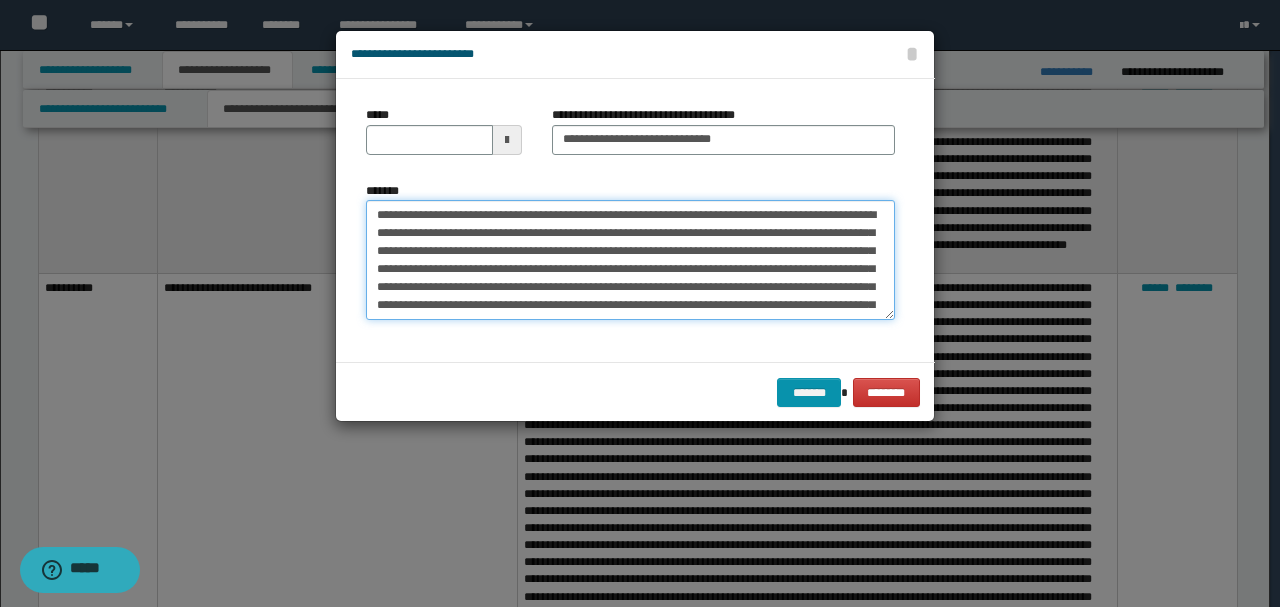 click on "*******" at bounding box center (630, 260) 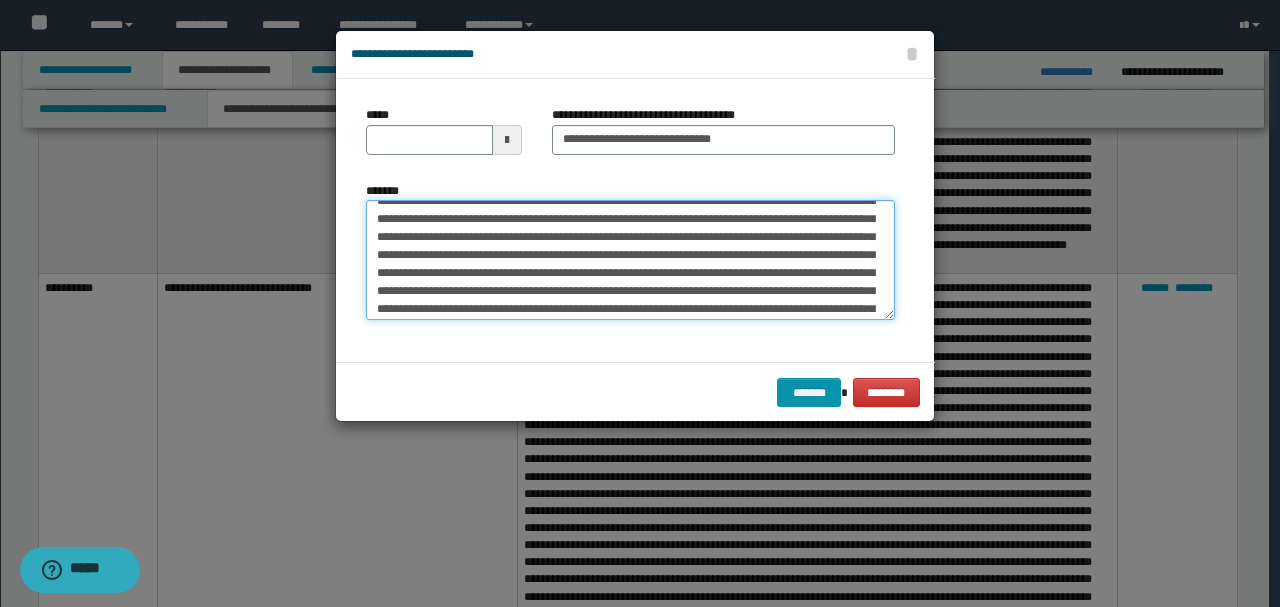 scroll, scrollTop: 333, scrollLeft: 0, axis: vertical 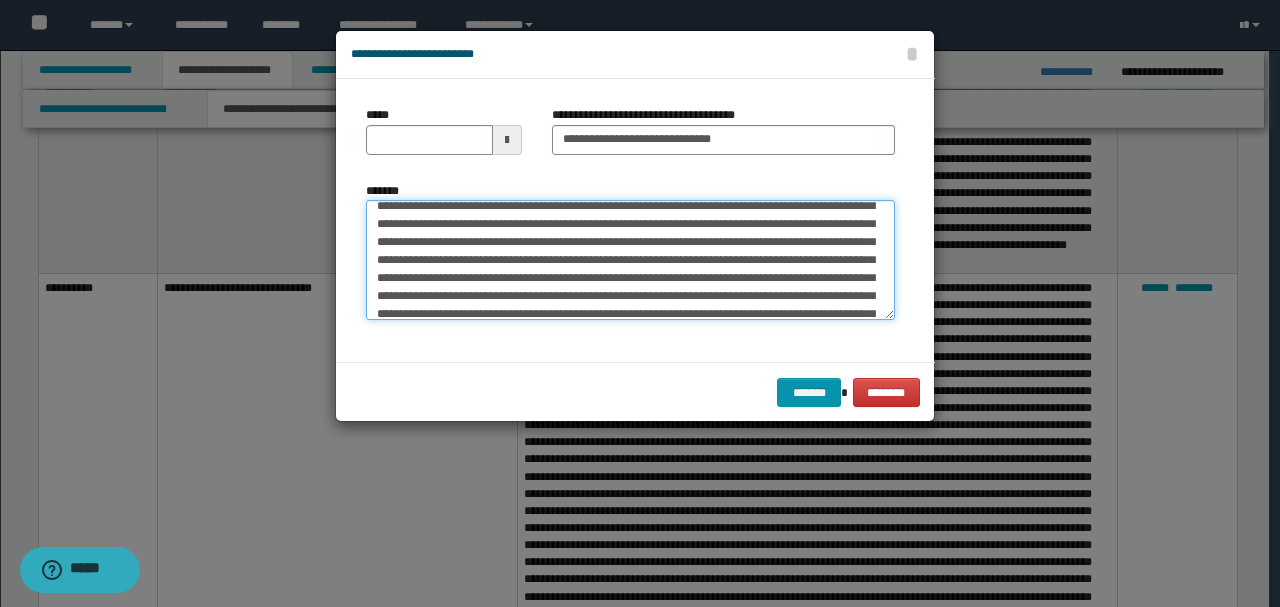 click on "*******" at bounding box center [630, 259] 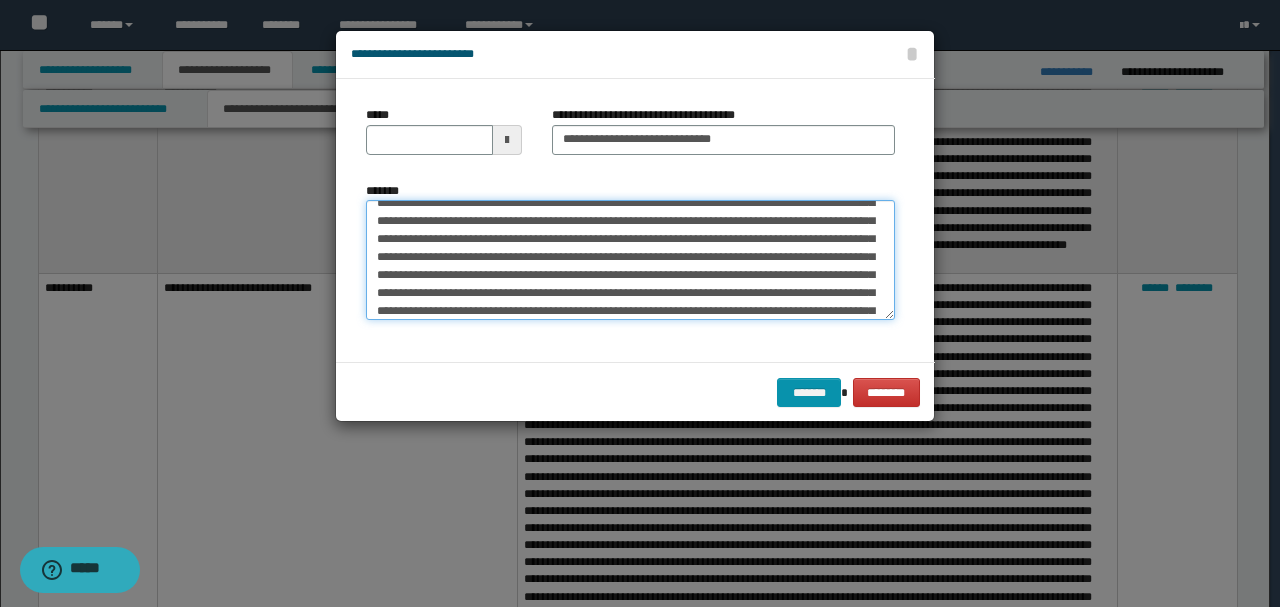 scroll, scrollTop: 466, scrollLeft: 0, axis: vertical 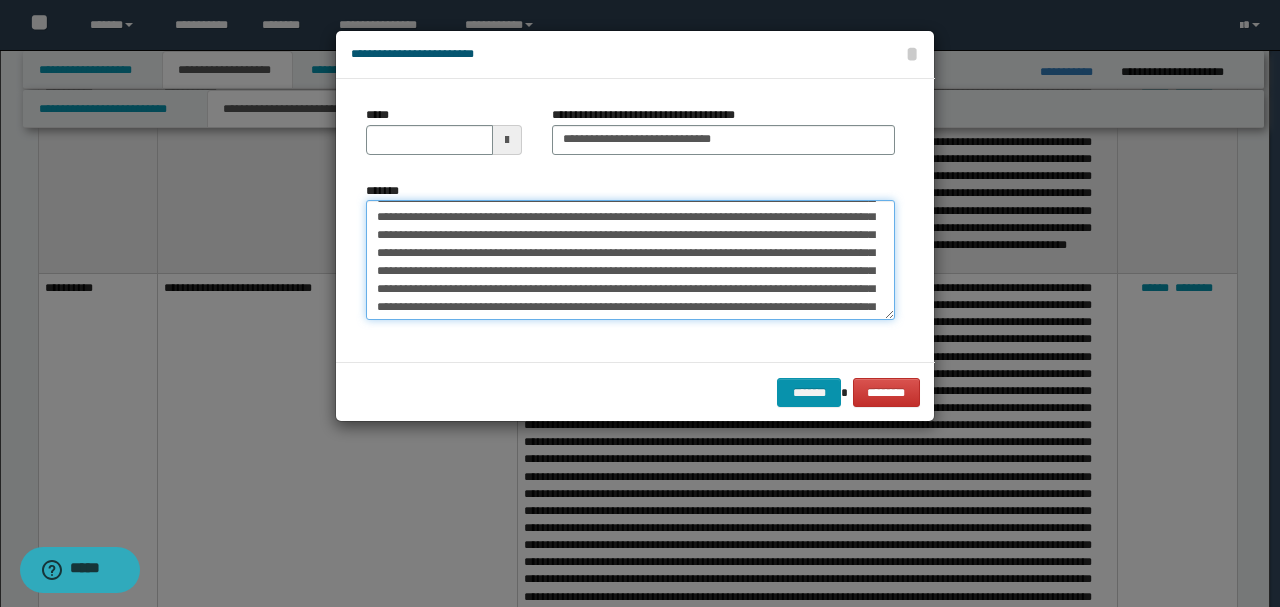 click on "*******" at bounding box center (630, 259) 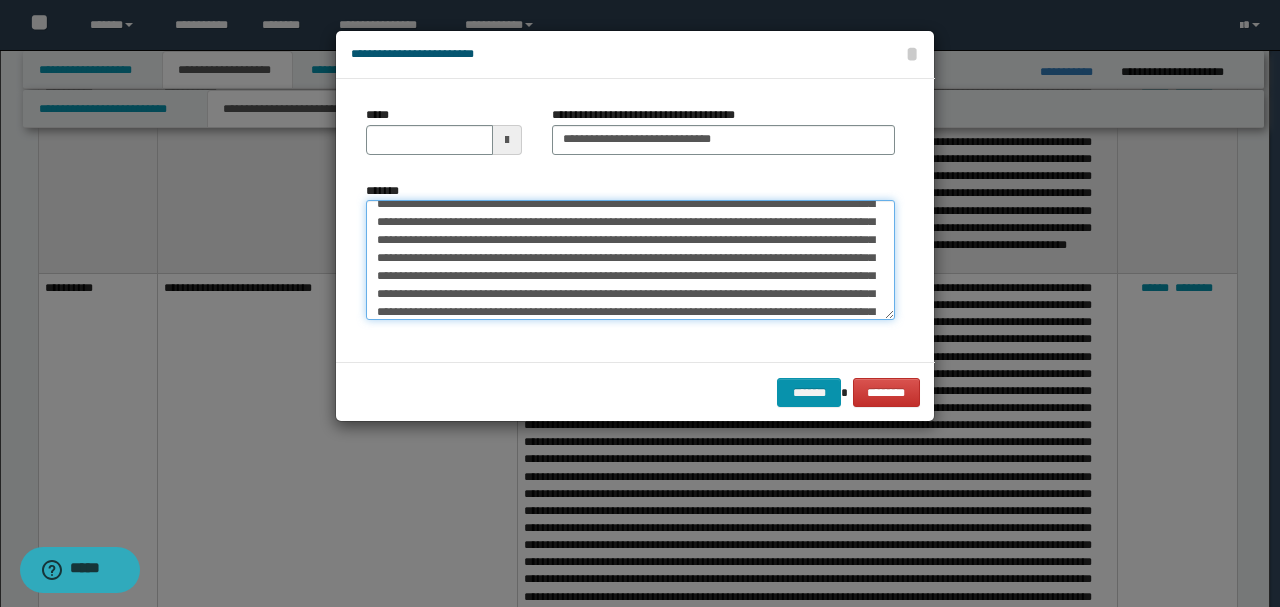 click on "*******" at bounding box center (630, 259) 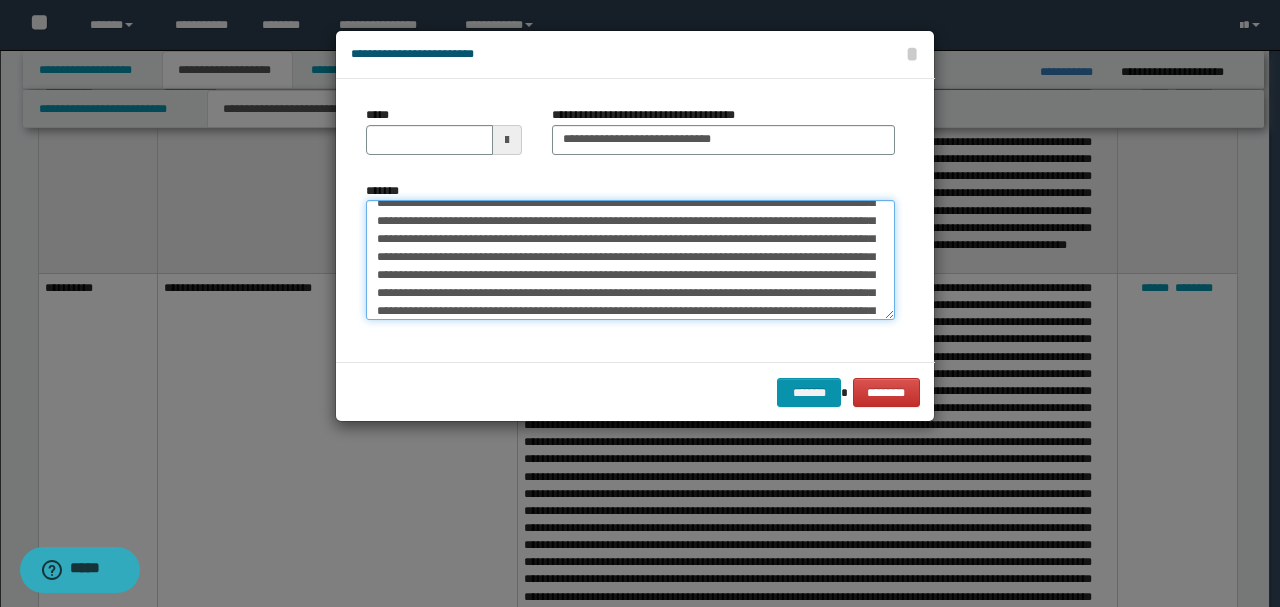 scroll, scrollTop: 666, scrollLeft: 0, axis: vertical 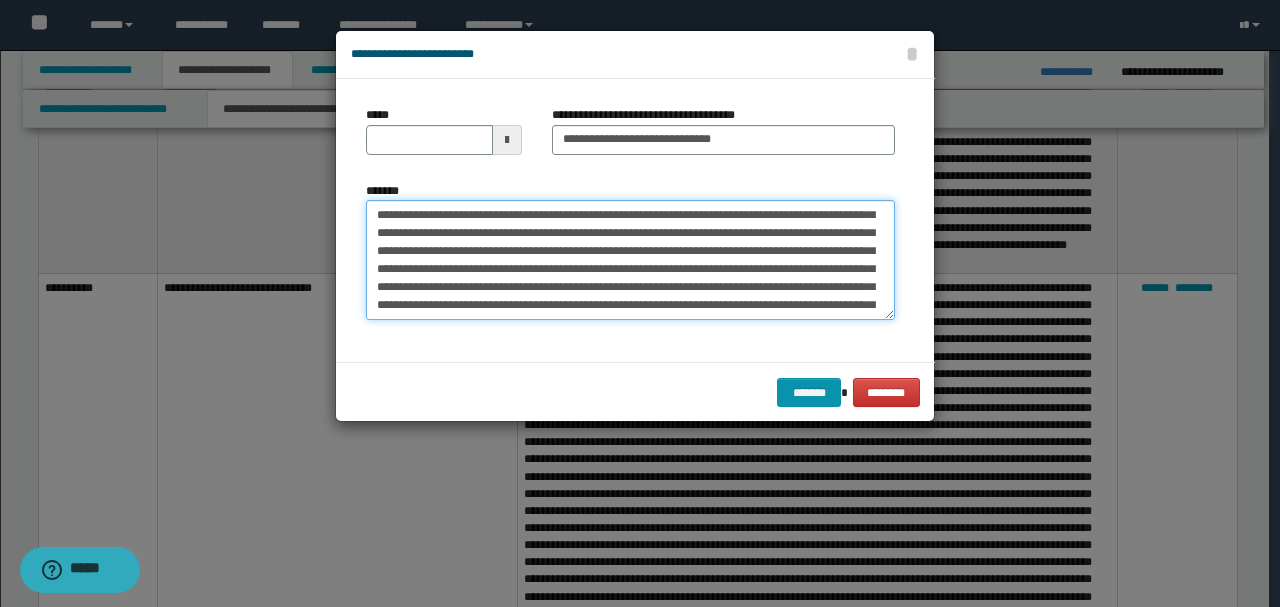 click on "*******" at bounding box center (630, 259) 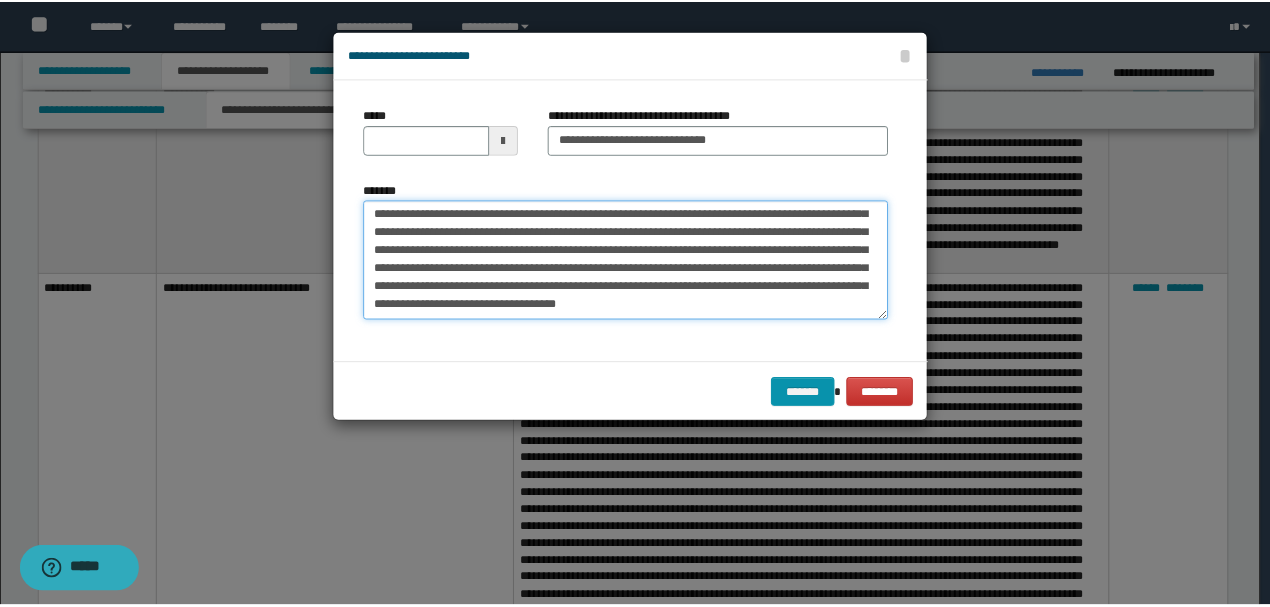 scroll, scrollTop: 792, scrollLeft: 0, axis: vertical 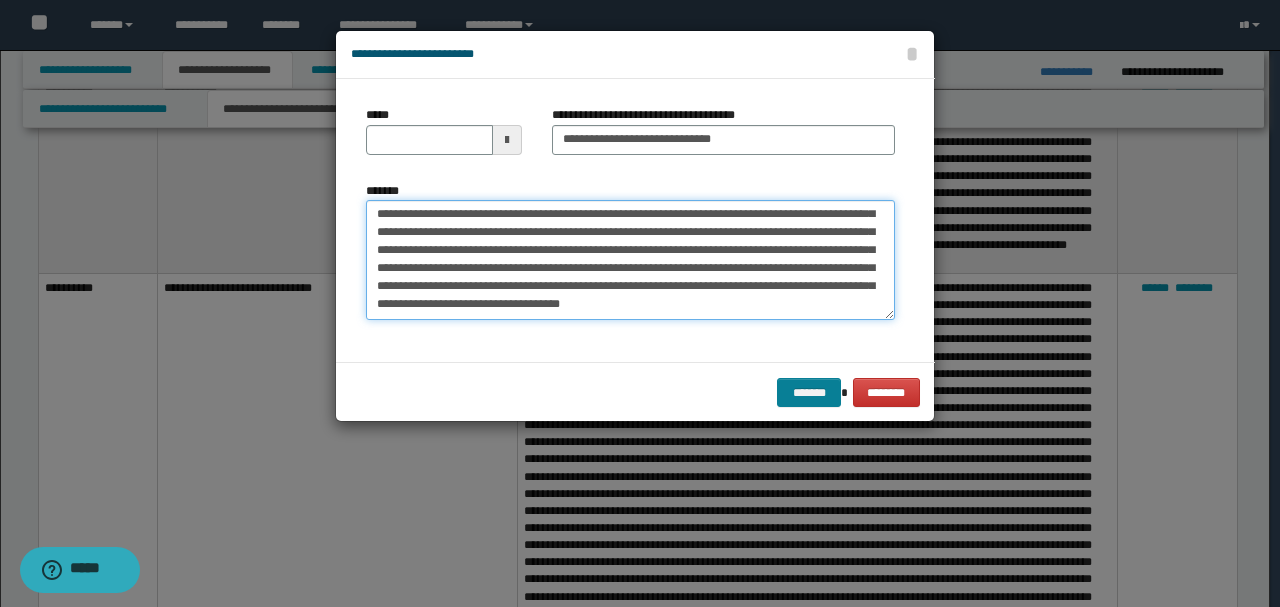 type on "**********" 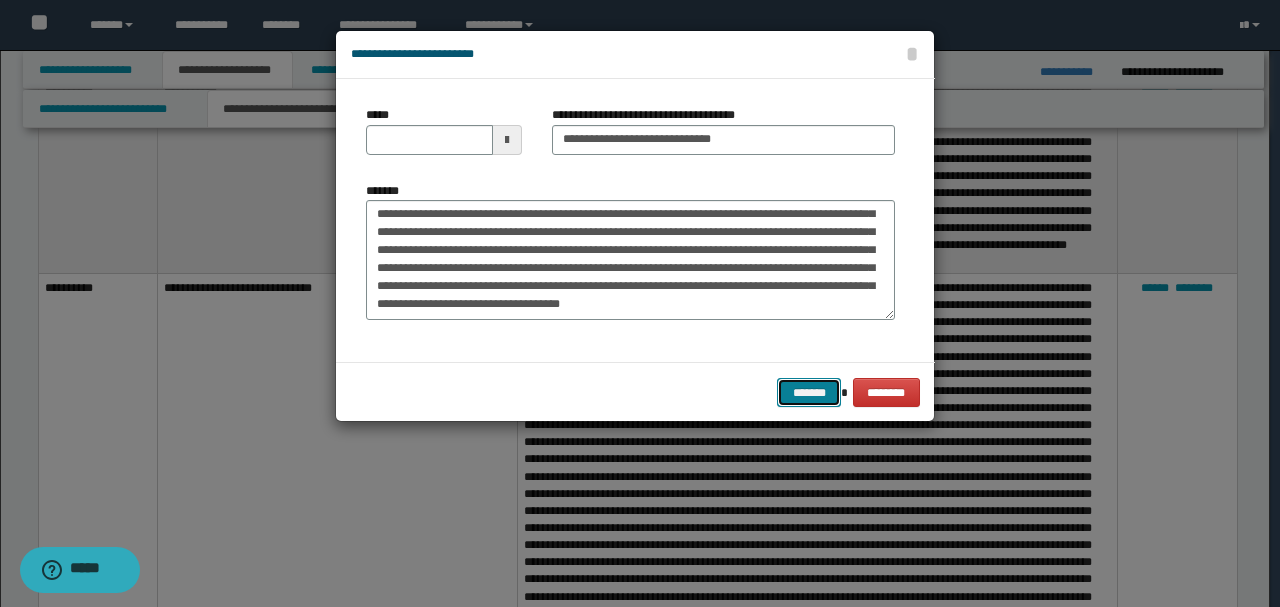 click on "*******" at bounding box center (809, 392) 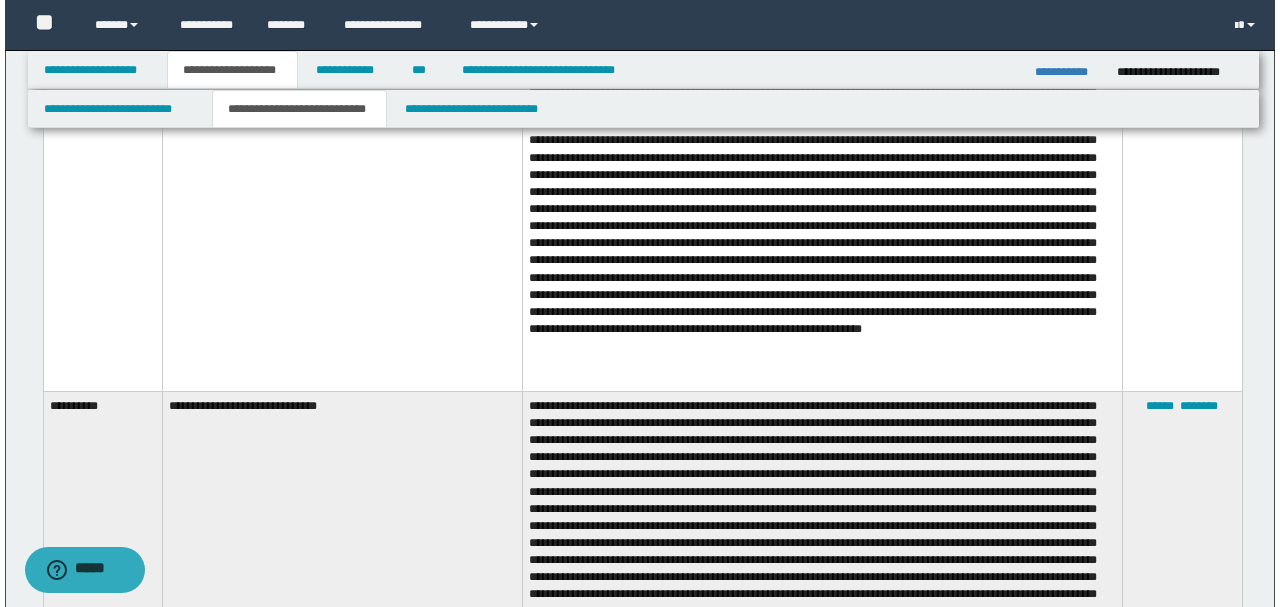 scroll, scrollTop: 8266, scrollLeft: 0, axis: vertical 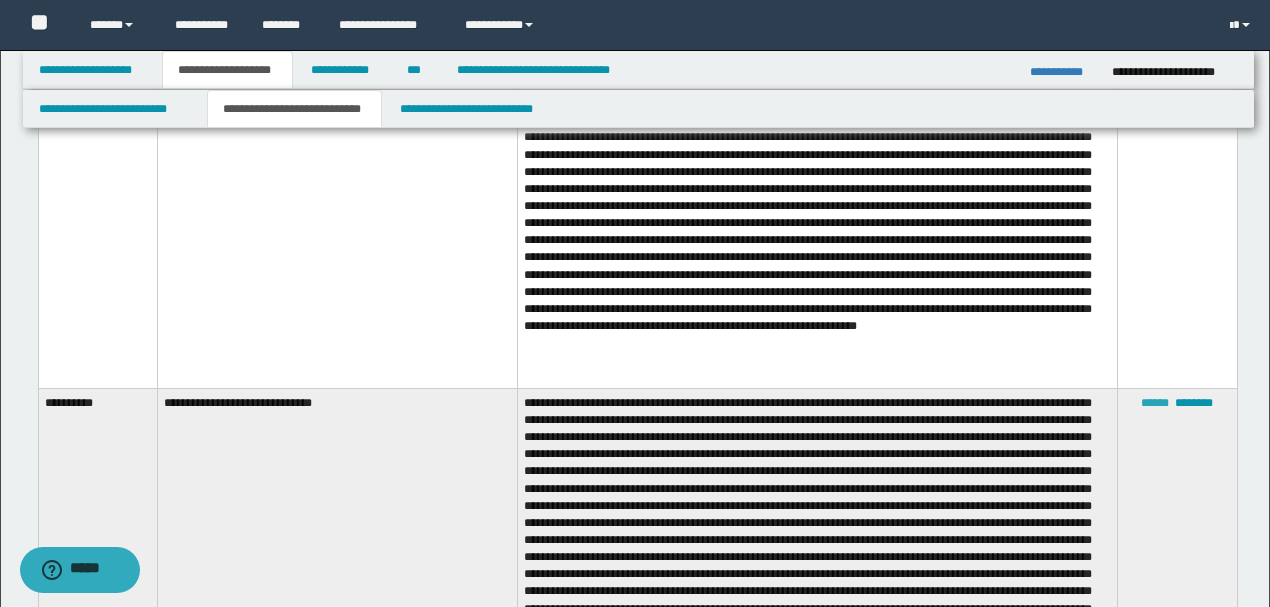 click on "******" at bounding box center (1155, 403) 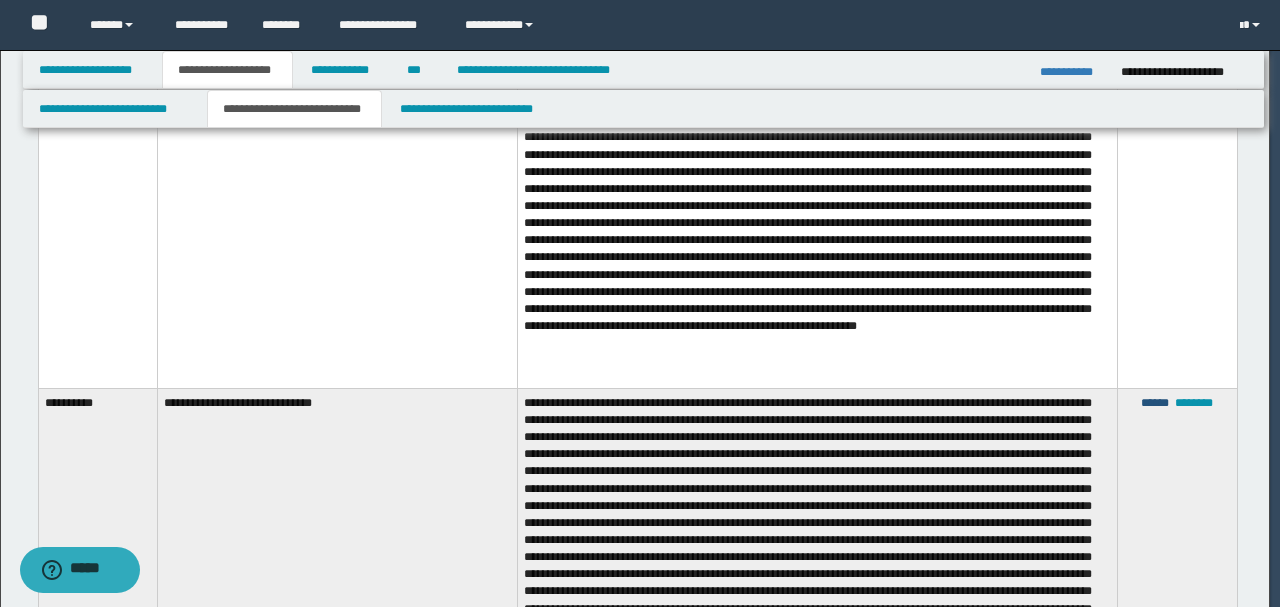 scroll, scrollTop: 612, scrollLeft: 0, axis: vertical 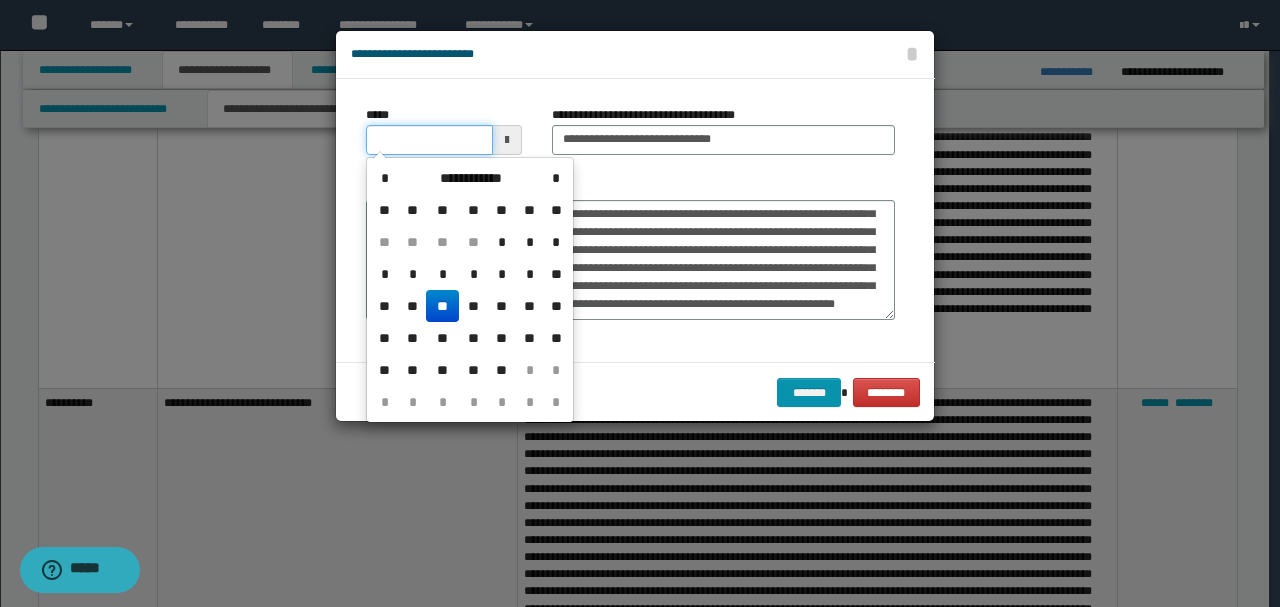 click on "*****" at bounding box center [429, 140] 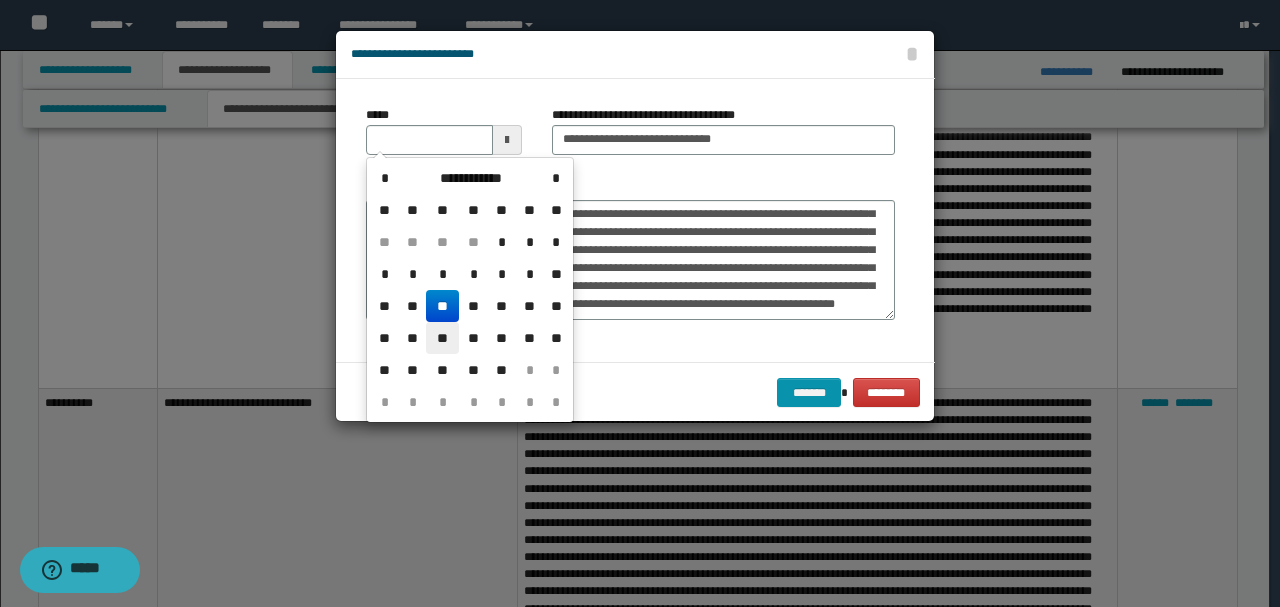 click on "**" at bounding box center [442, 338] 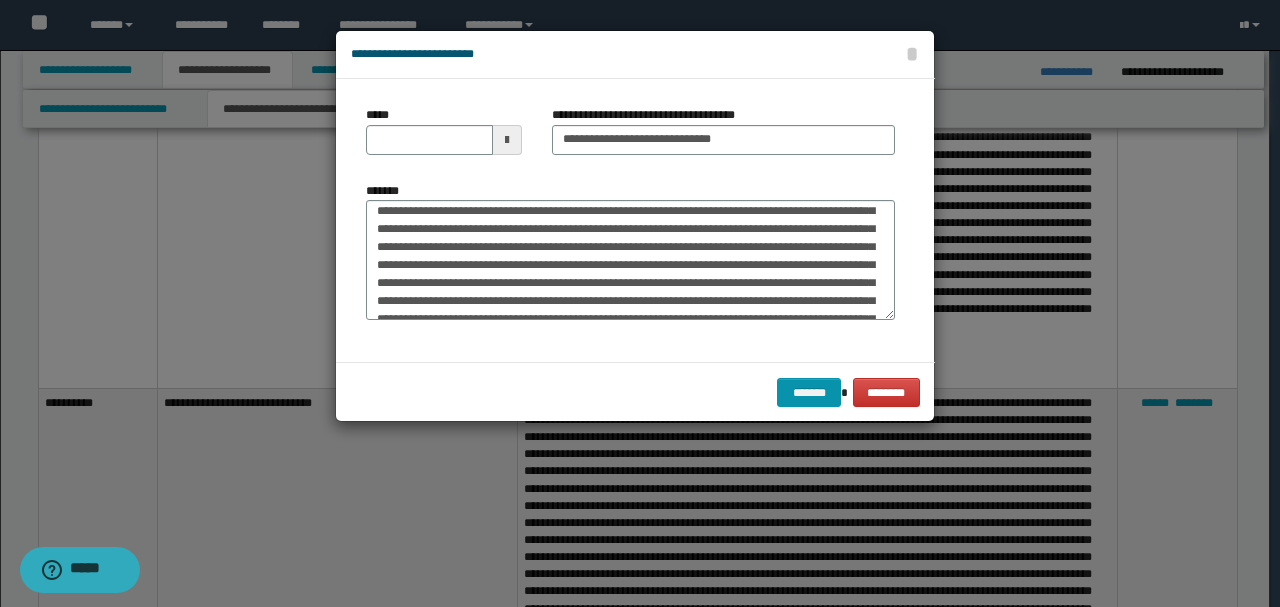 scroll, scrollTop: 0, scrollLeft: 0, axis: both 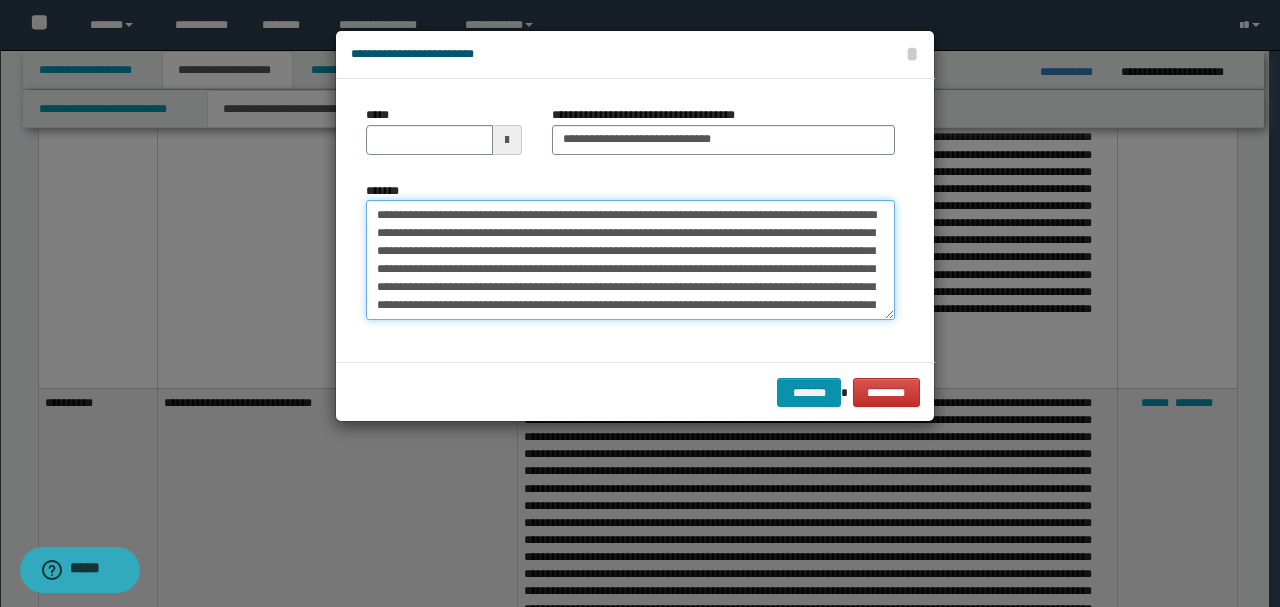 click on "*******" at bounding box center [630, 259] 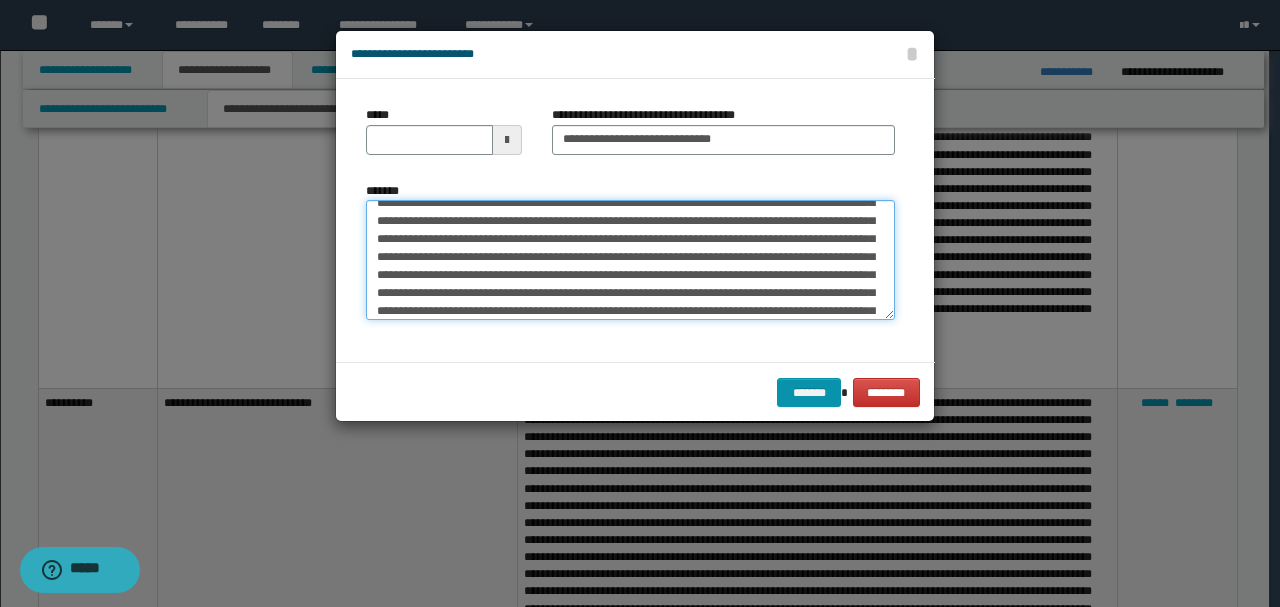 scroll, scrollTop: 0, scrollLeft: 0, axis: both 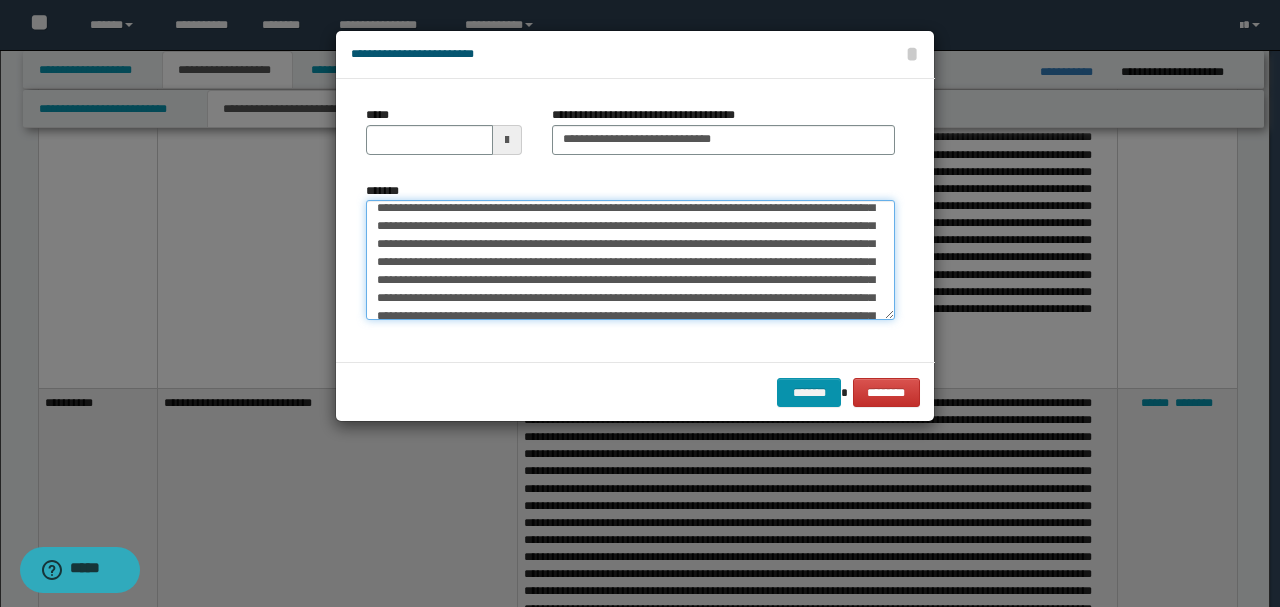 drag, startPoint x: 701, startPoint y: 216, endPoint x: 638, endPoint y: 236, distance: 66.09841 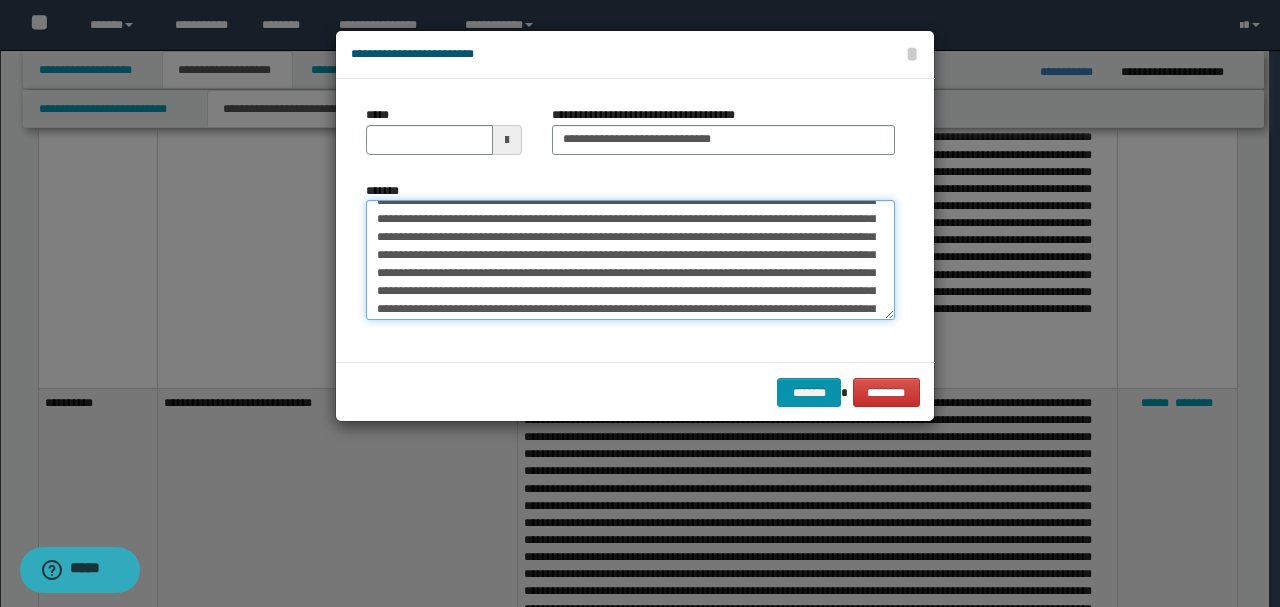 scroll, scrollTop: 333, scrollLeft: 0, axis: vertical 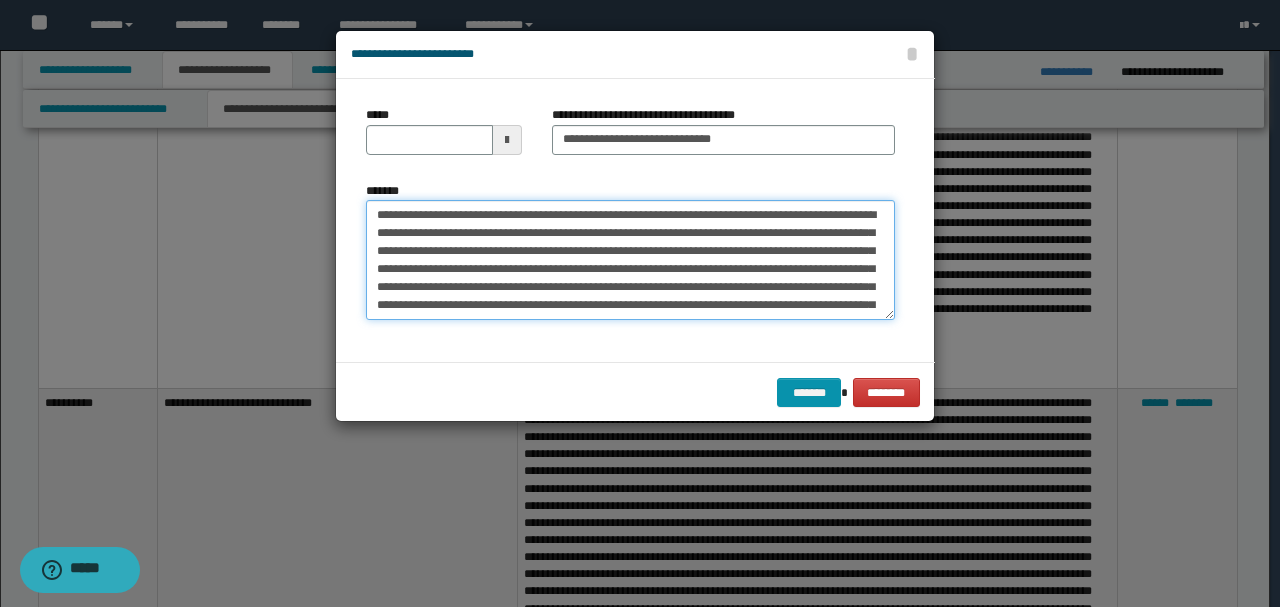 drag, startPoint x: 461, startPoint y: 280, endPoint x: 697, endPoint y: 216, distance: 244.52403 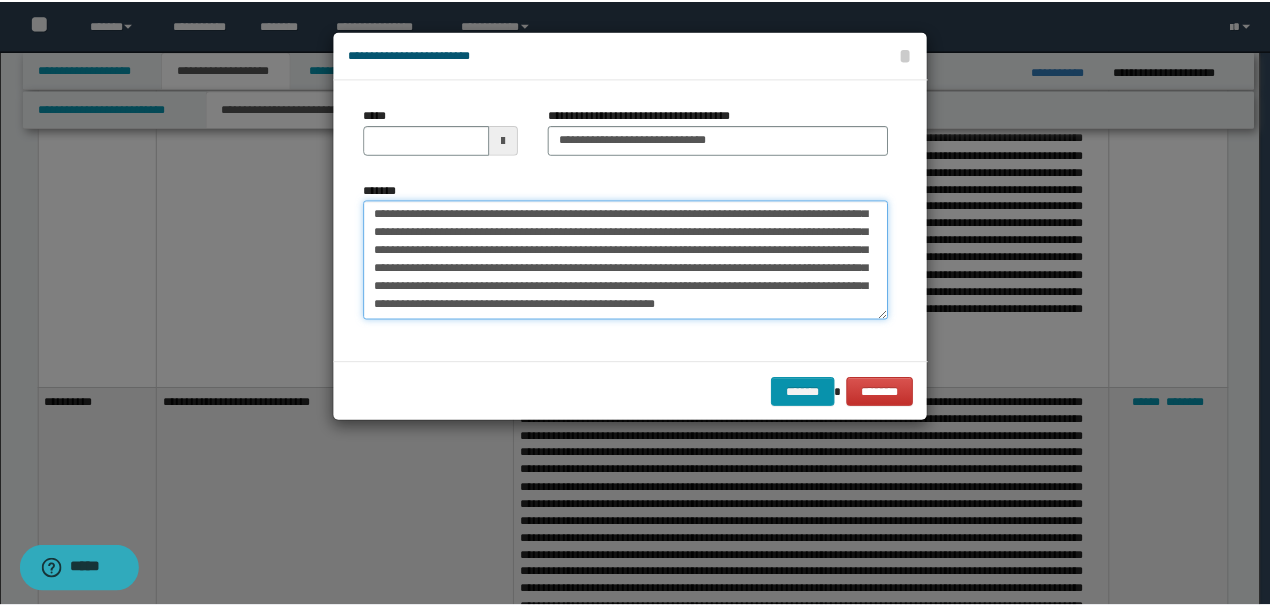 scroll, scrollTop: 216, scrollLeft: 0, axis: vertical 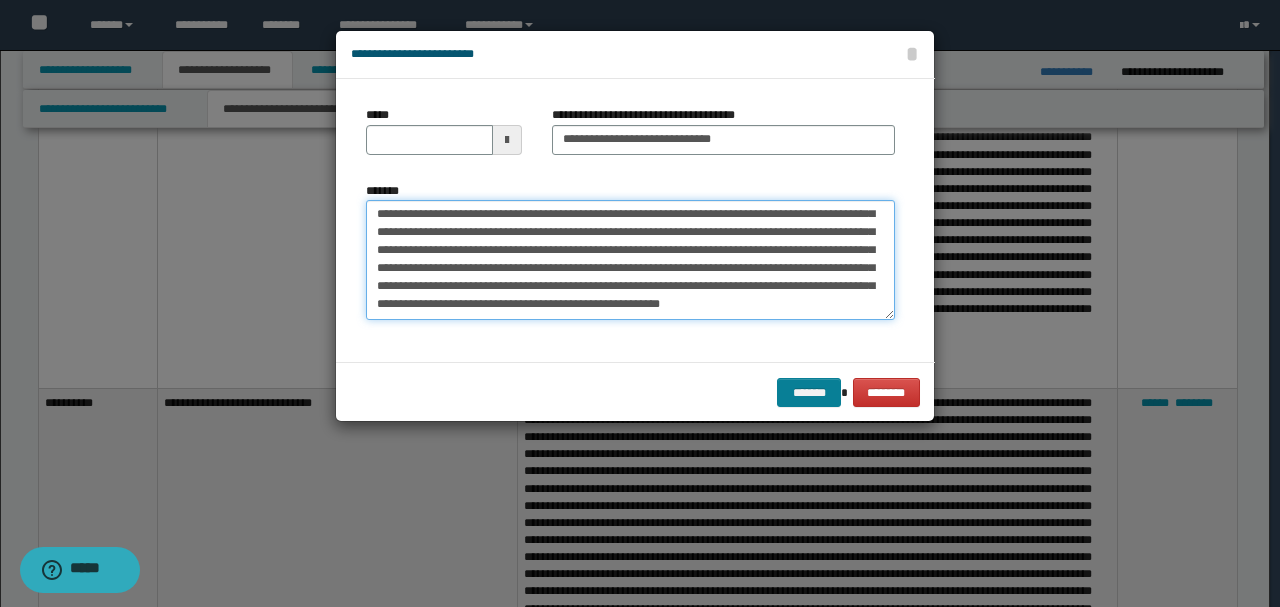 type on "**********" 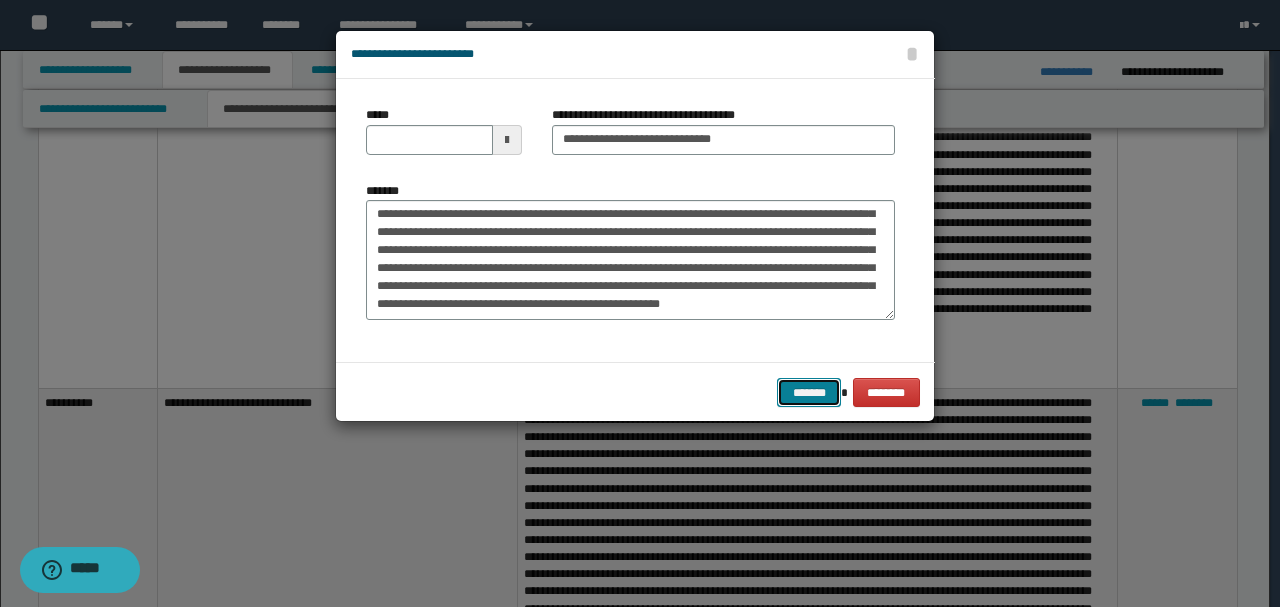 click on "*******" at bounding box center [809, 392] 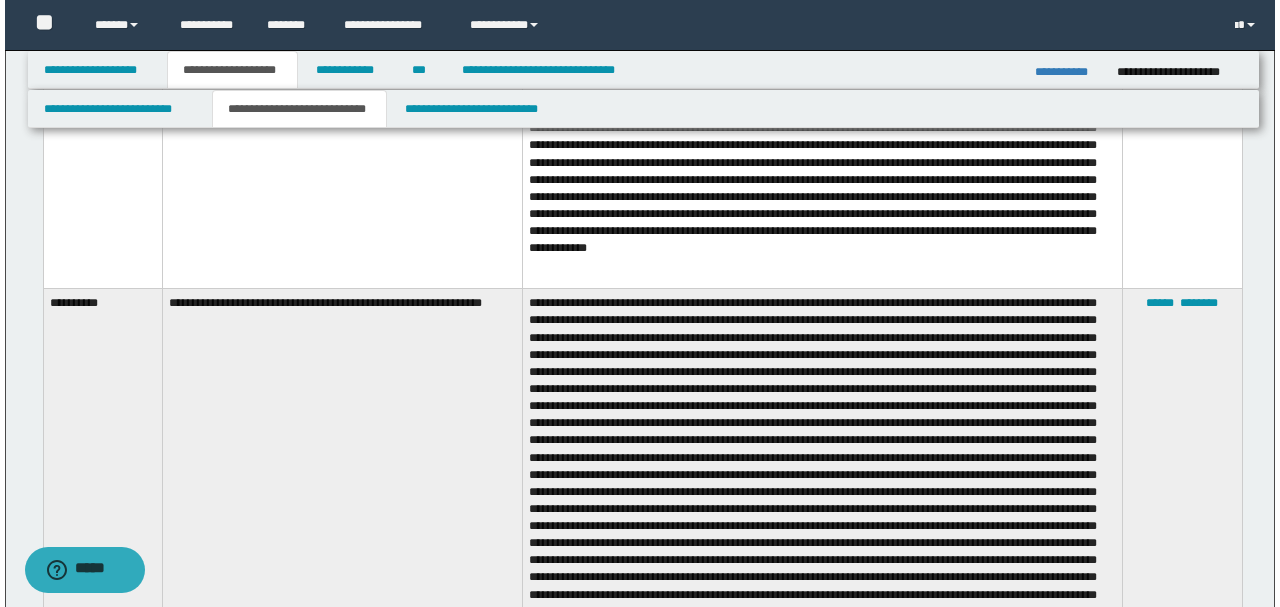 scroll, scrollTop: 3800, scrollLeft: 0, axis: vertical 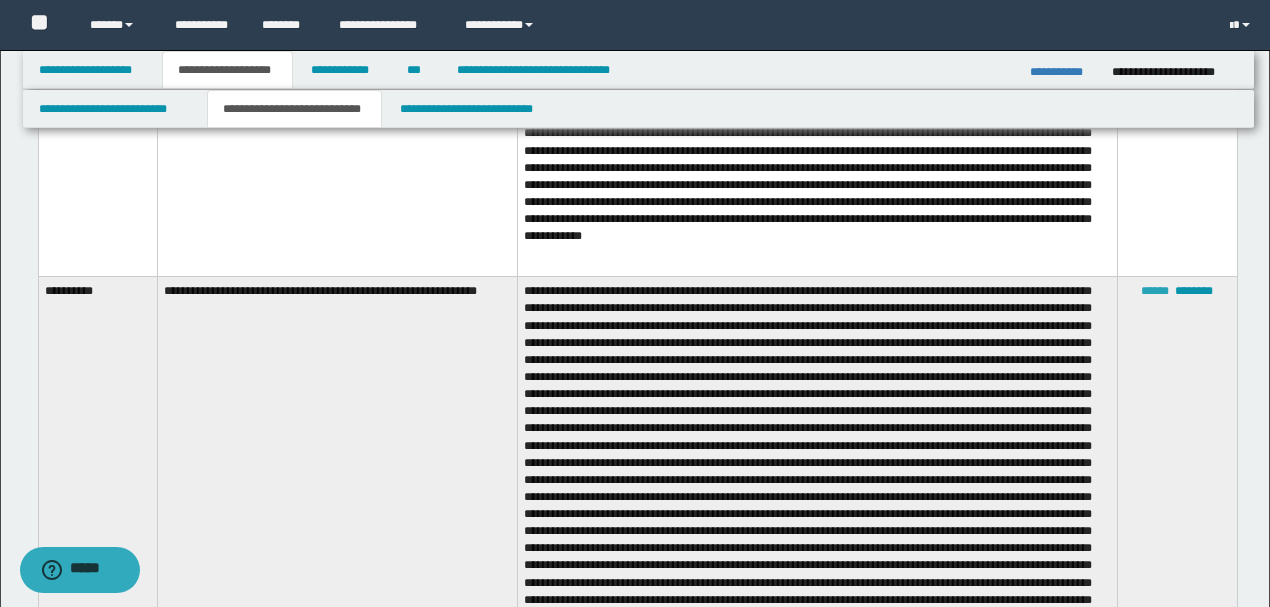 click on "******" at bounding box center [1155, 291] 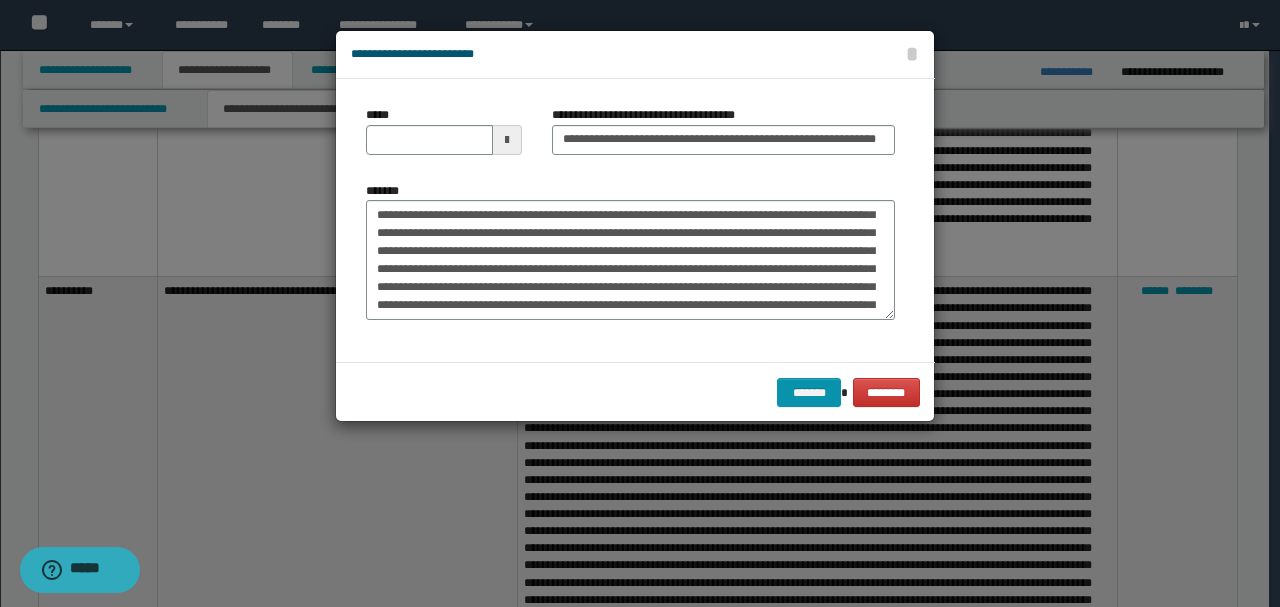 scroll, scrollTop: 0, scrollLeft: 0, axis: both 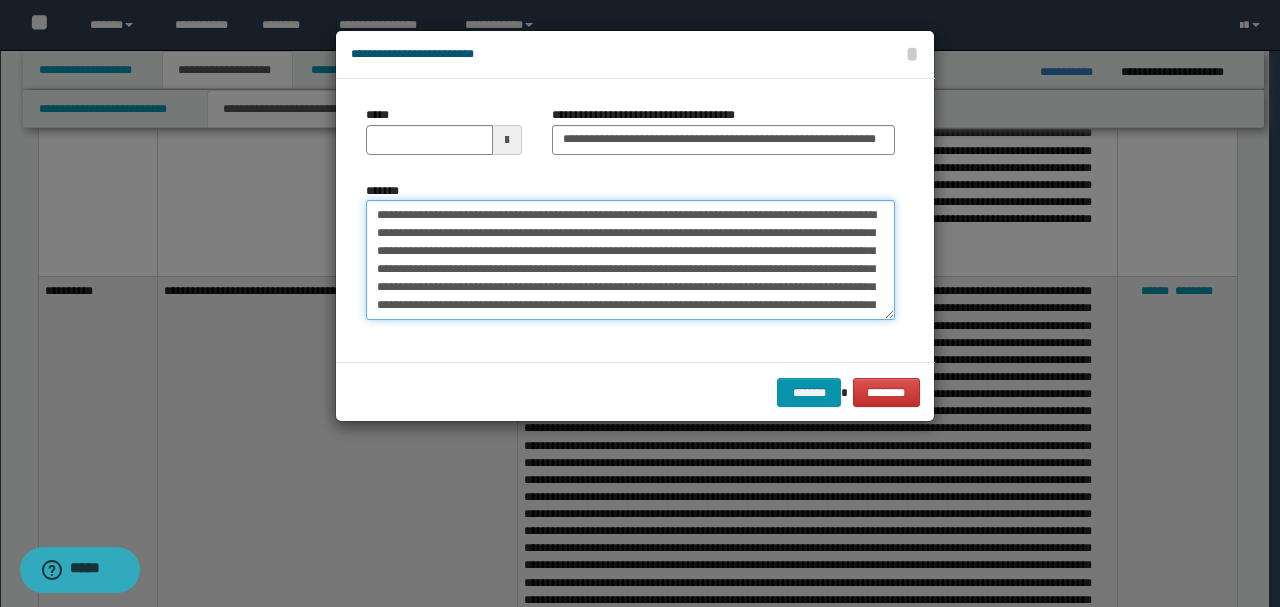 click on "*******" at bounding box center (630, 259) 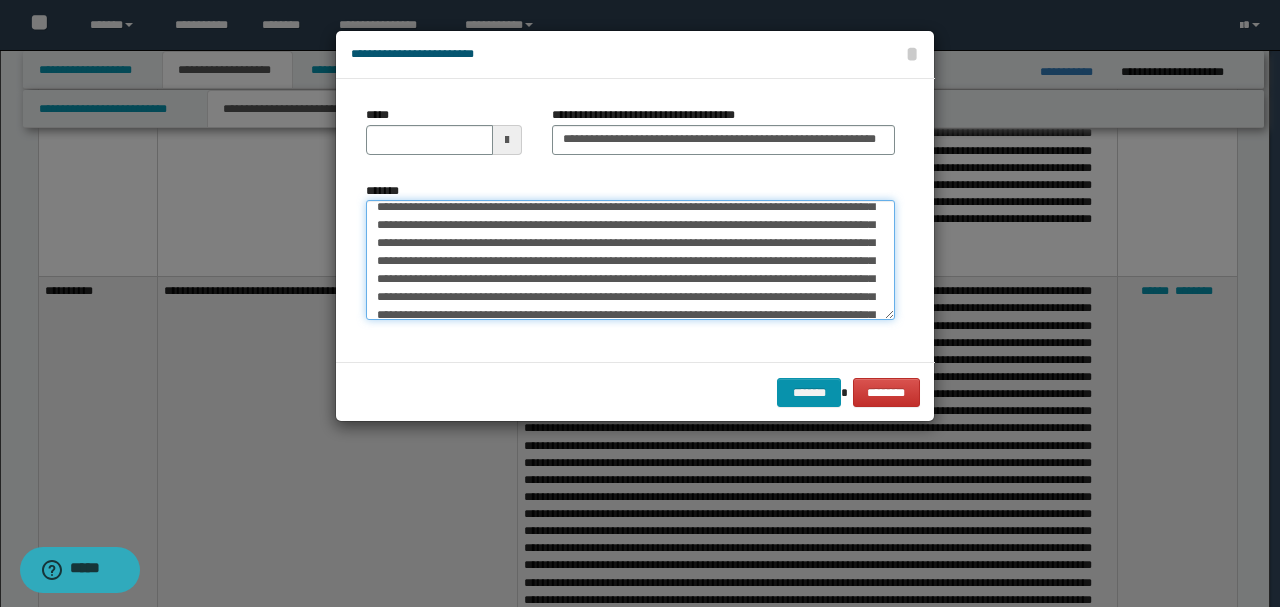 scroll, scrollTop: 53, scrollLeft: 0, axis: vertical 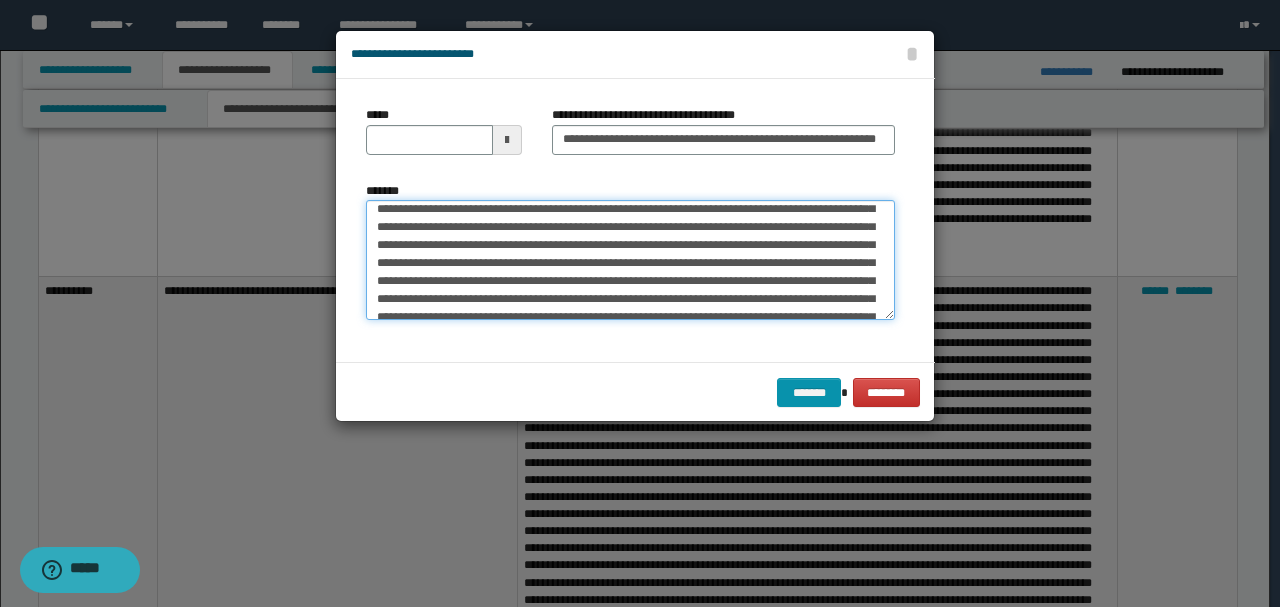 drag, startPoint x: 808, startPoint y: 224, endPoint x: 756, endPoint y: 271, distance: 70.0928 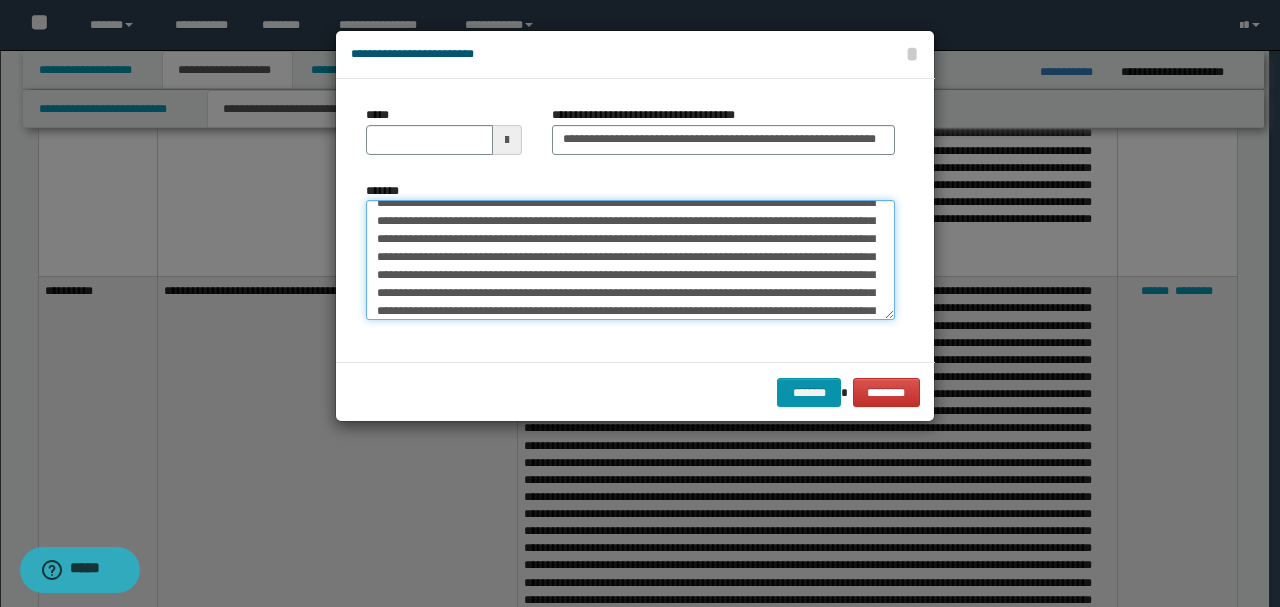 scroll, scrollTop: 386, scrollLeft: 0, axis: vertical 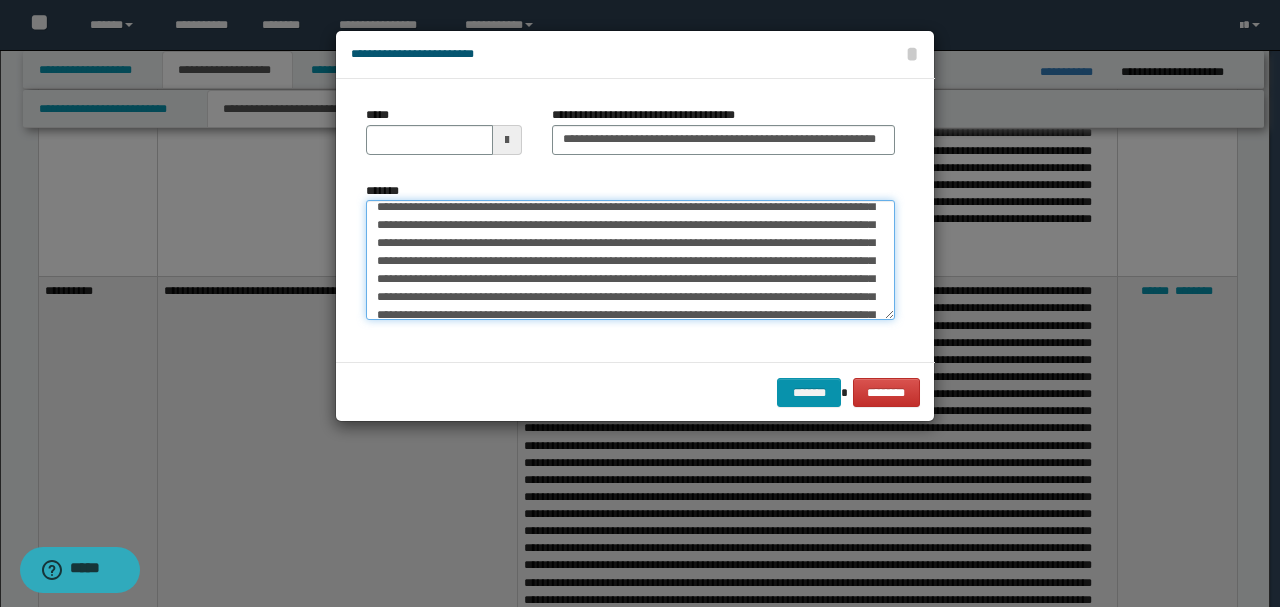 drag, startPoint x: 552, startPoint y: 259, endPoint x: 662, endPoint y: 251, distance: 110.29053 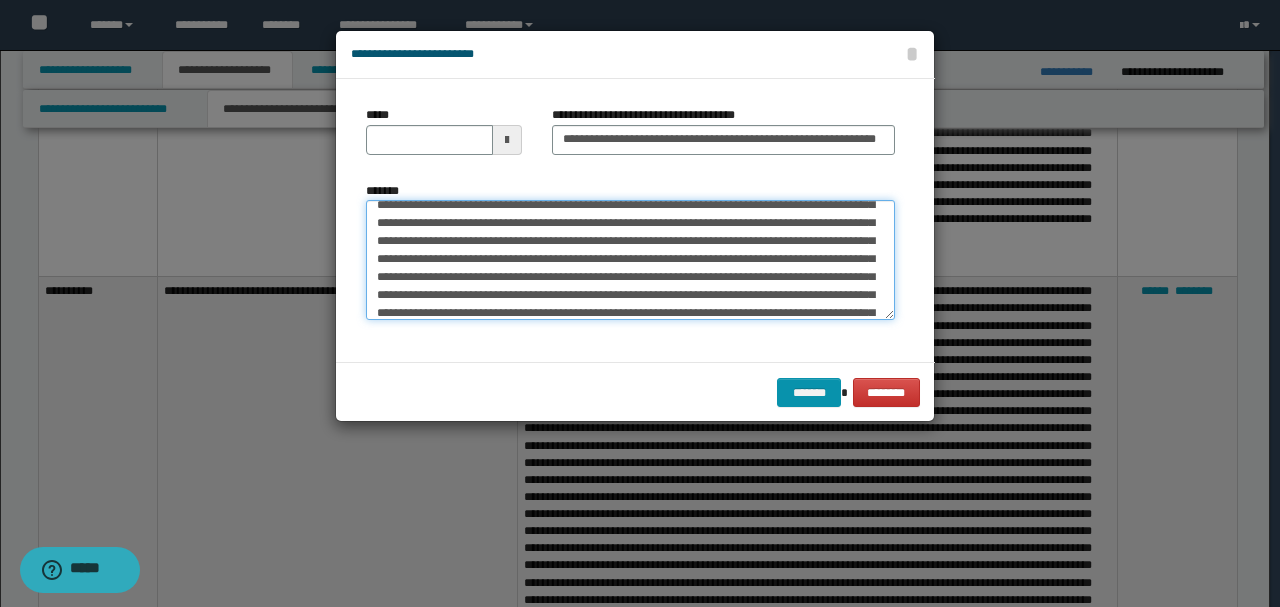 scroll, scrollTop: 653, scrollLeft: 0, axis: vertical 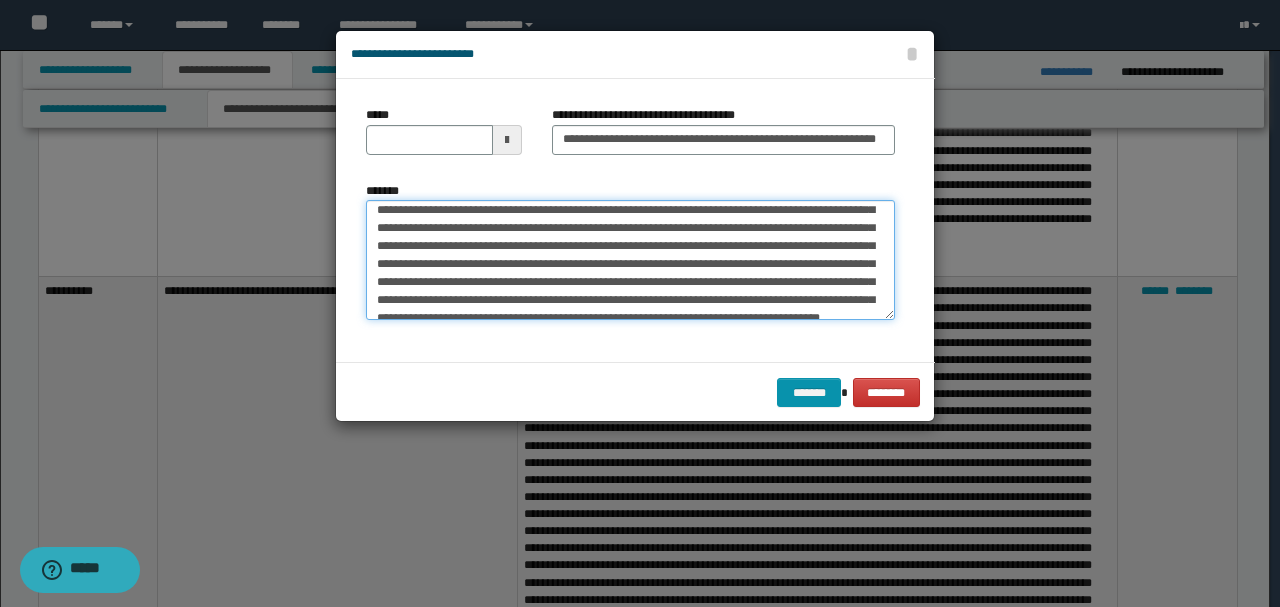 click on "*******" at bounding box center (630, 259) 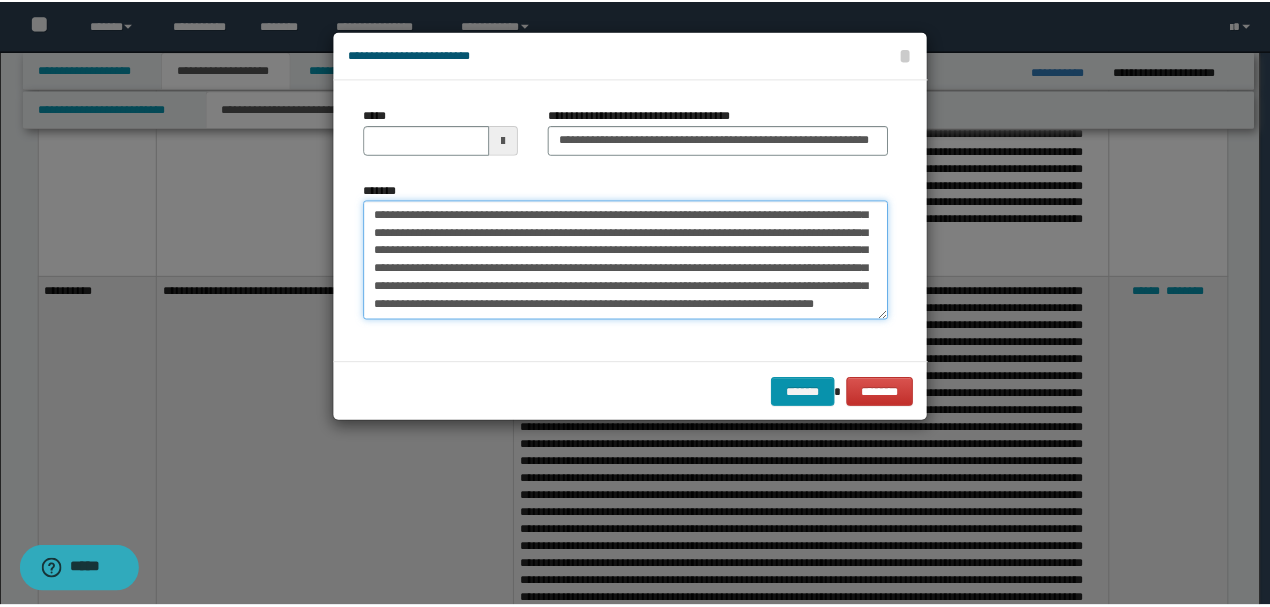 scroll, scrollTop: 756, scrollLeft: 0, axis: vertical 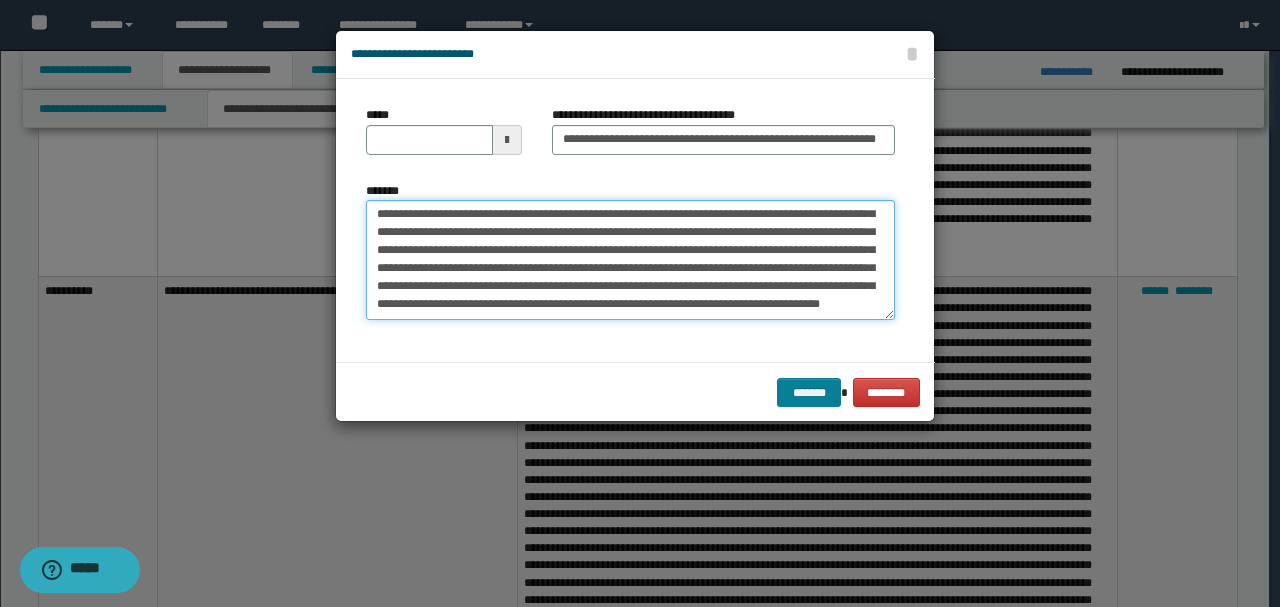 type on "**********" 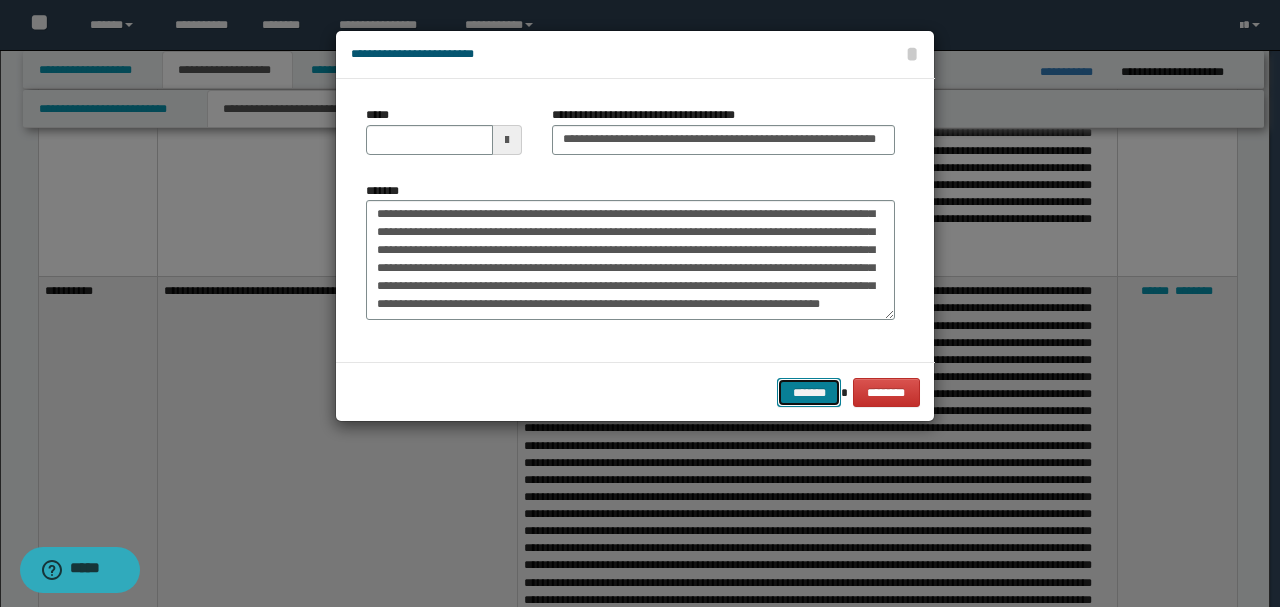 click on "*******" at bounding box center [809, 392] 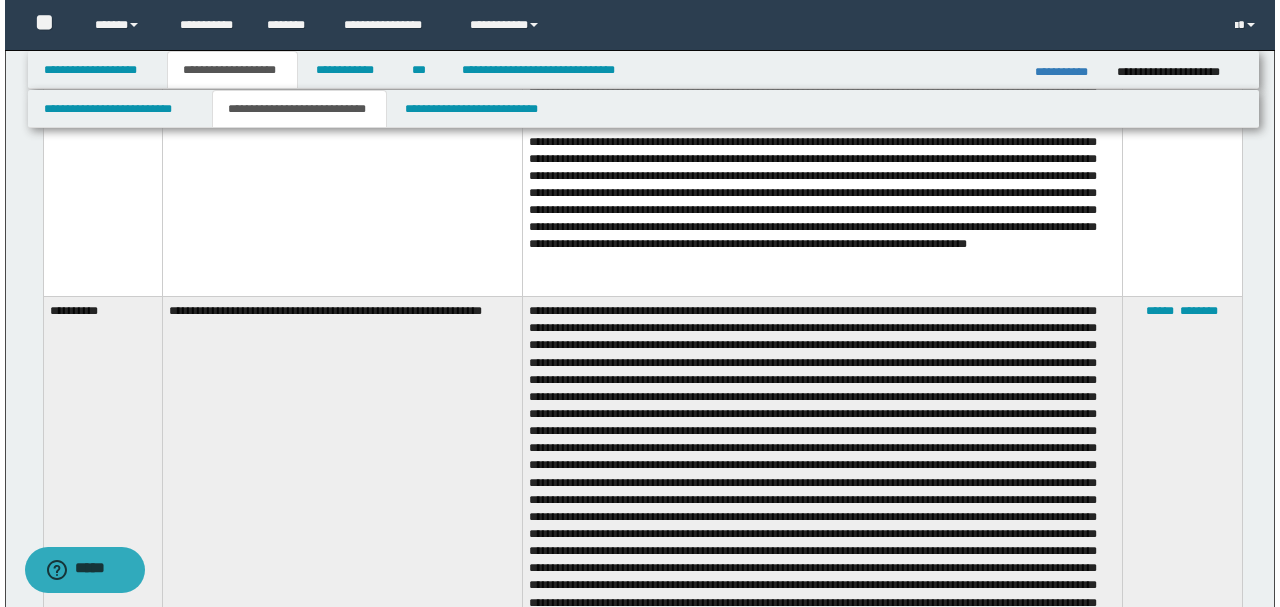 scroll, scrollTop: 2400, scrollLeft: 0, axis: vertical 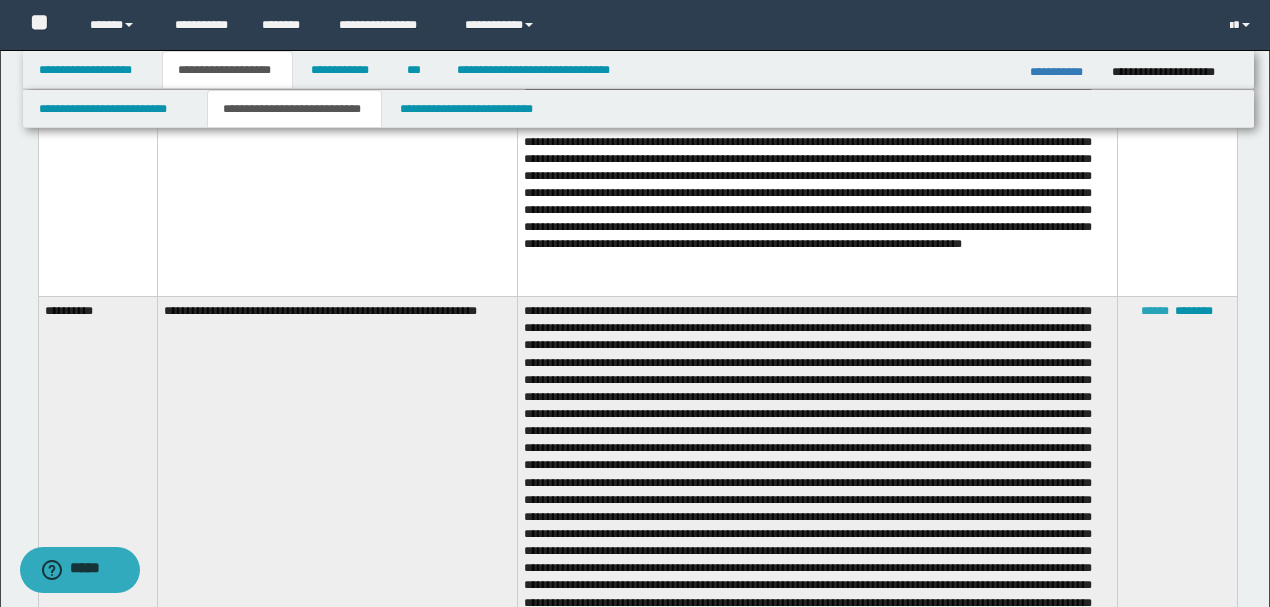 click on "******" at bounding box center [1155, 311] 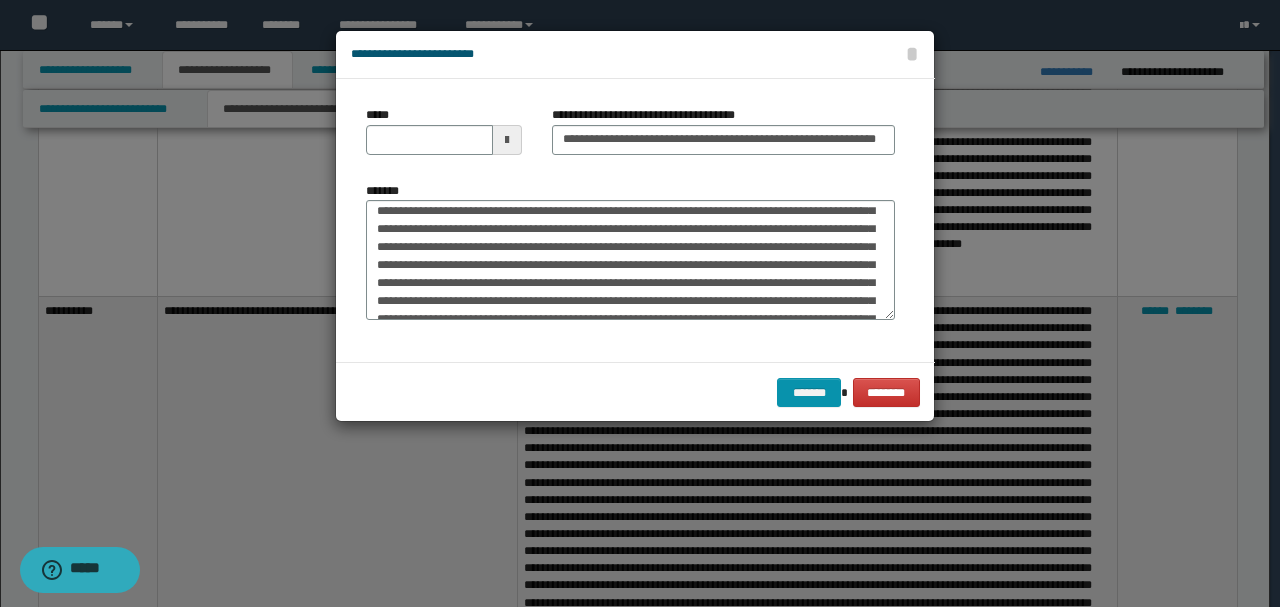 scroll, scrollTop: 0, scrollLeft: 0, axis: both 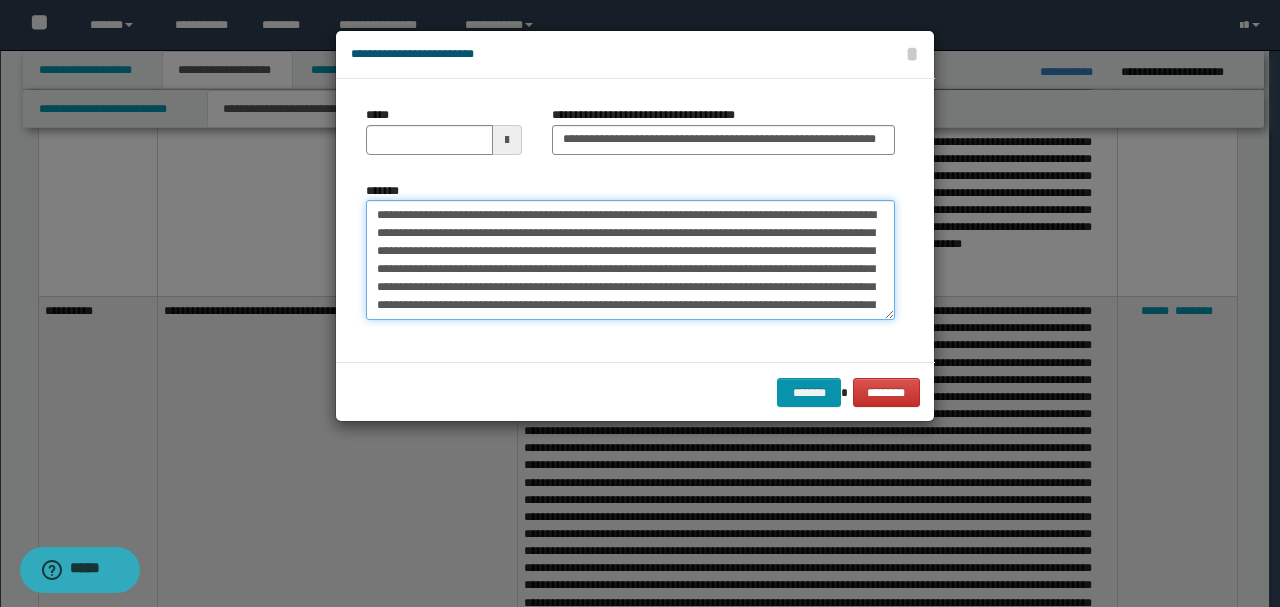 drag, startPoint x: 836, startPoint y: 216, endPoint x: 818, endPoint y: 219, distance: 18.248287 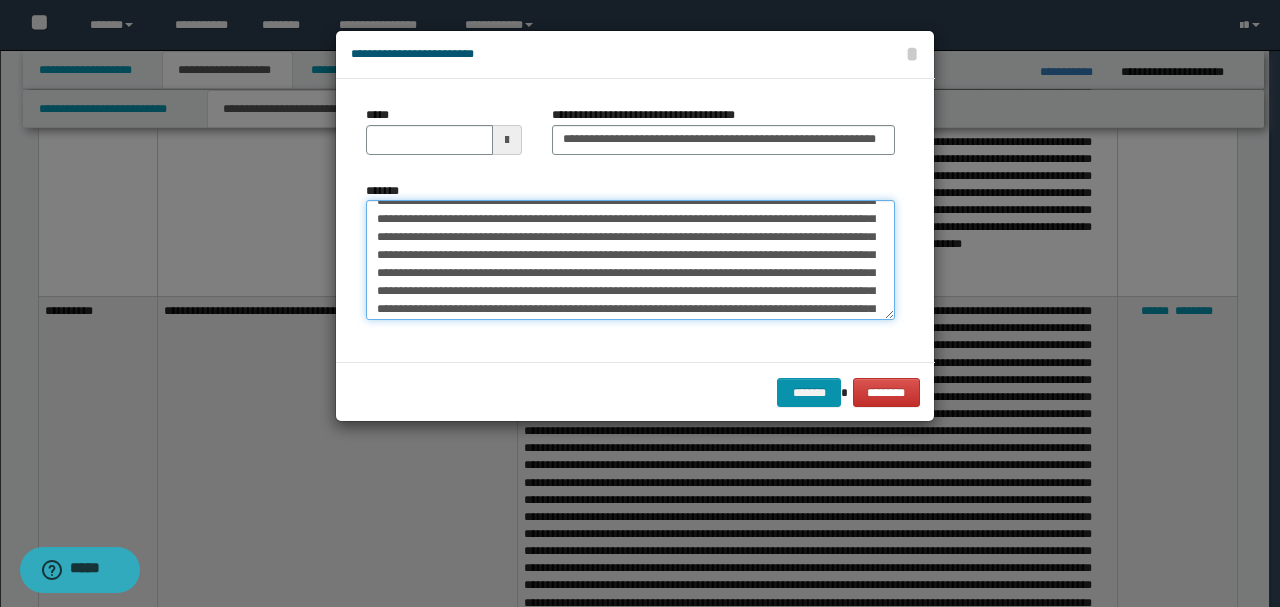 scroll, scrollTop: 133, scrollLeft: 0, axis: vertical 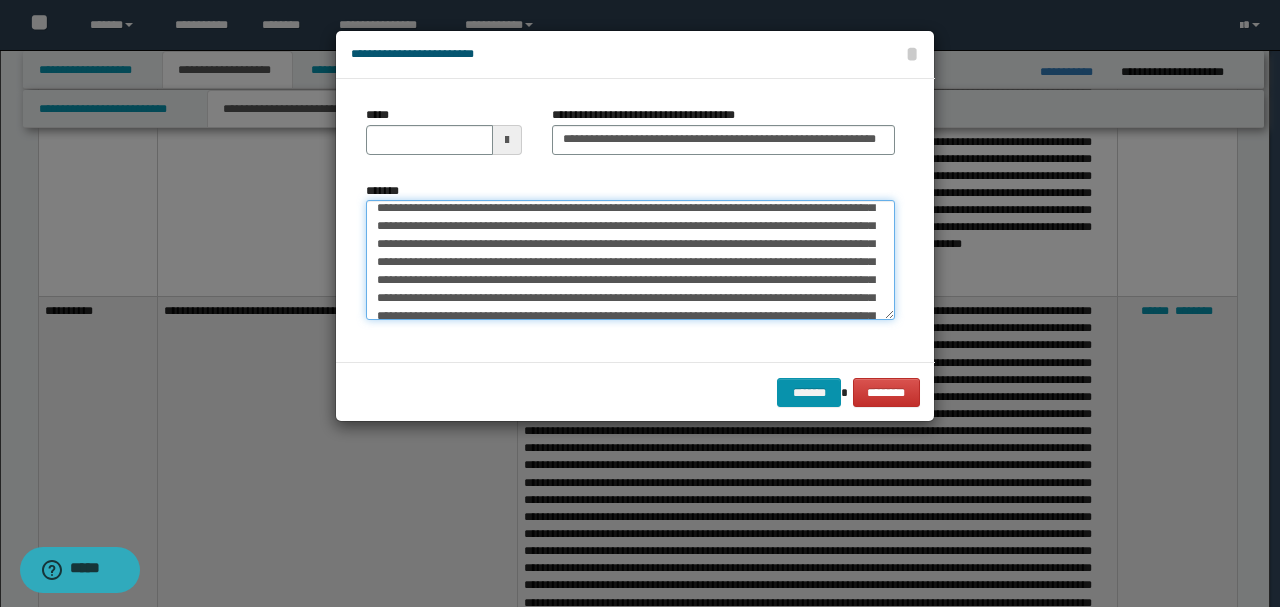 drag, startPoint x: 619, startPoint y: 263, endPoint x: 685, endPoint y: 261, distance: 66.0303 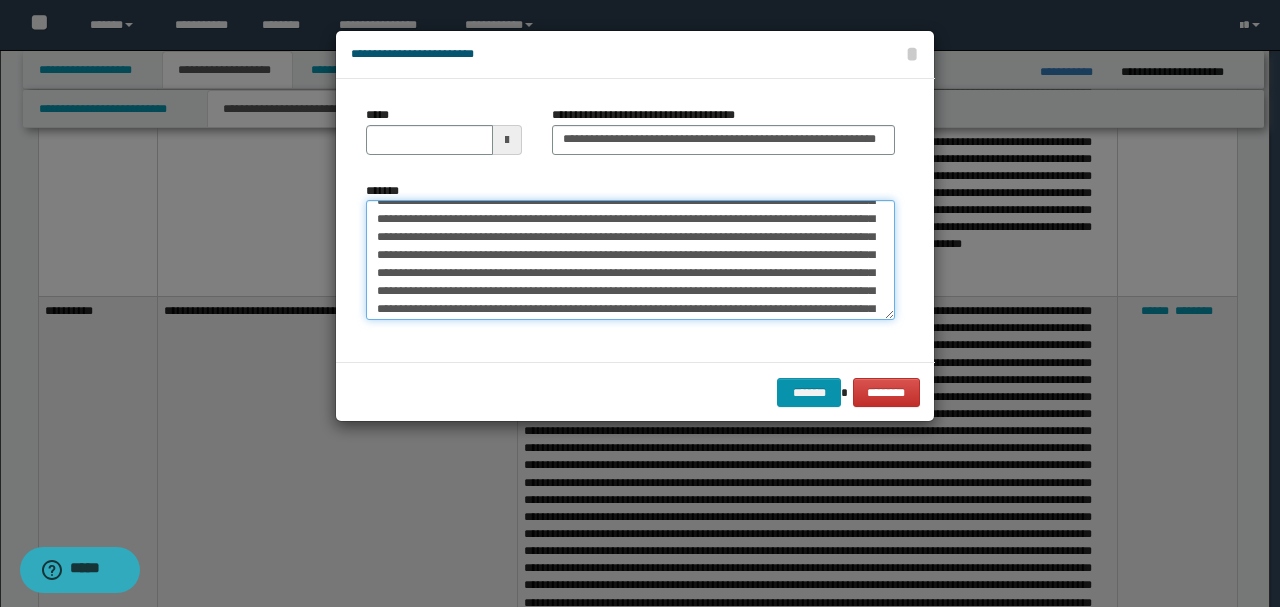 scroll, scrollTop: 266, scrollLeft: 0, axis: vertical 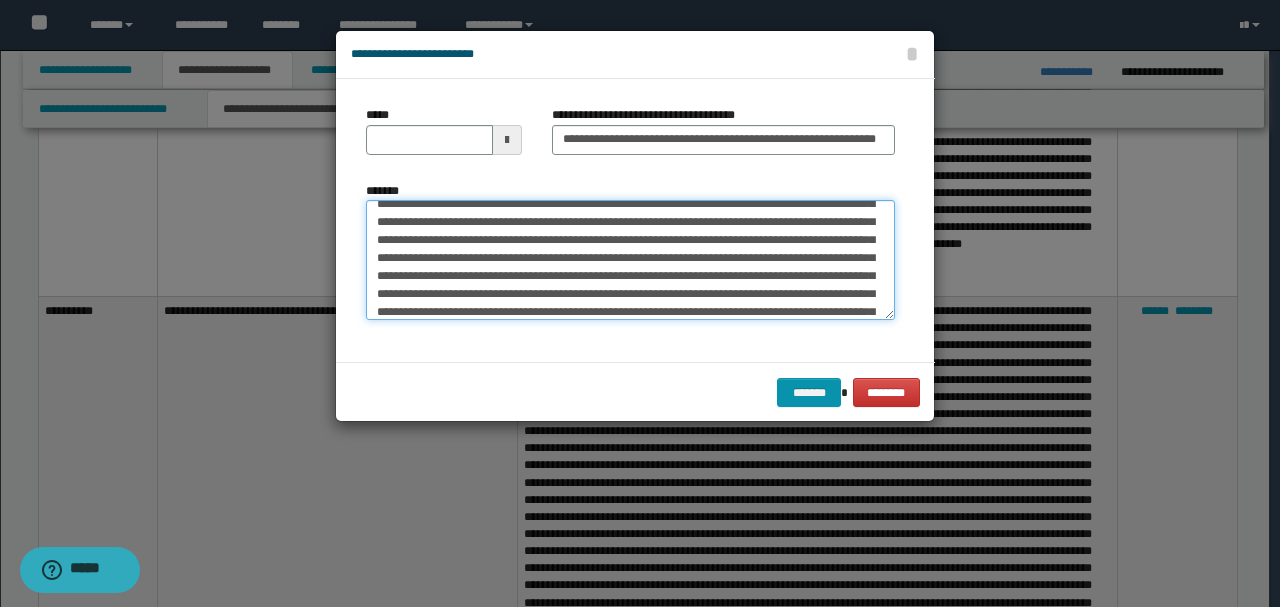 drag, startPoint x: 515, startPoint y: 258, endPoint x: 568, endPoint y: 296, distance: 65.21503 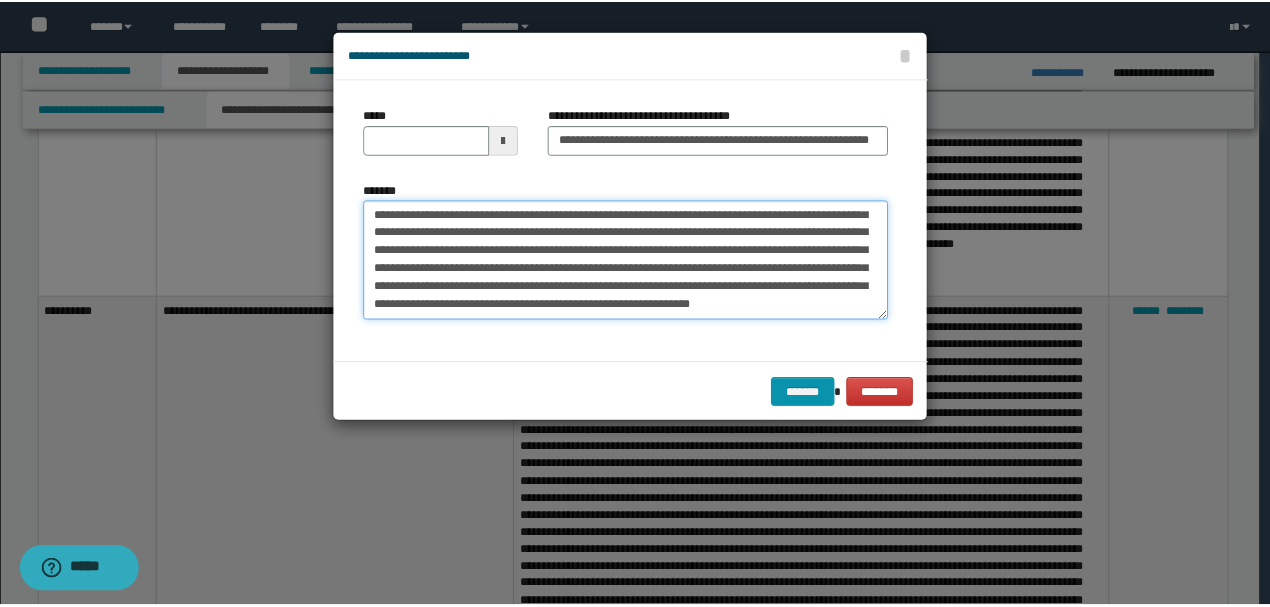 scroll, scrollTop: 1044, scrollLeft: 0, axis: vertical 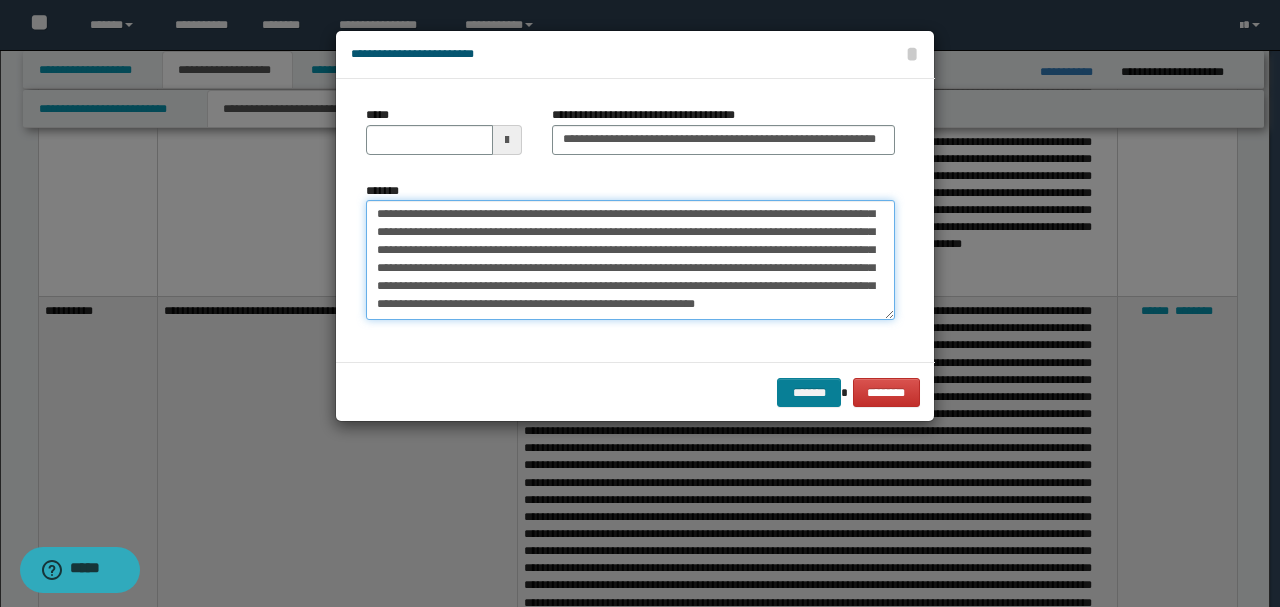 type on "**********" 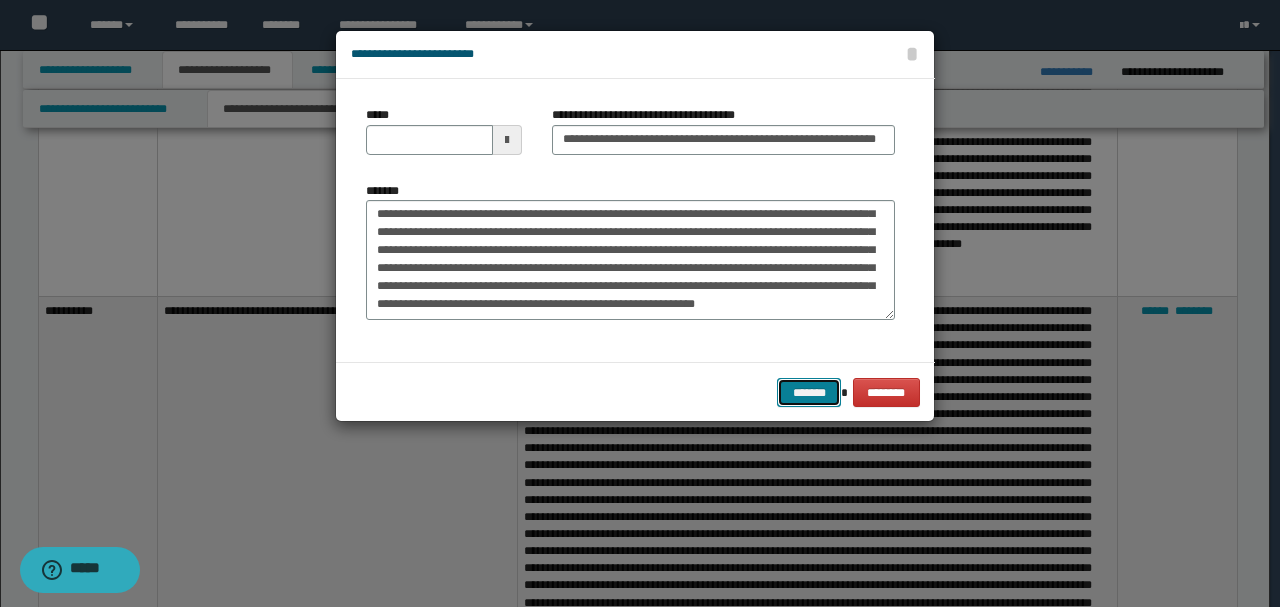 click on "*******" at bounding box center (809, 392) 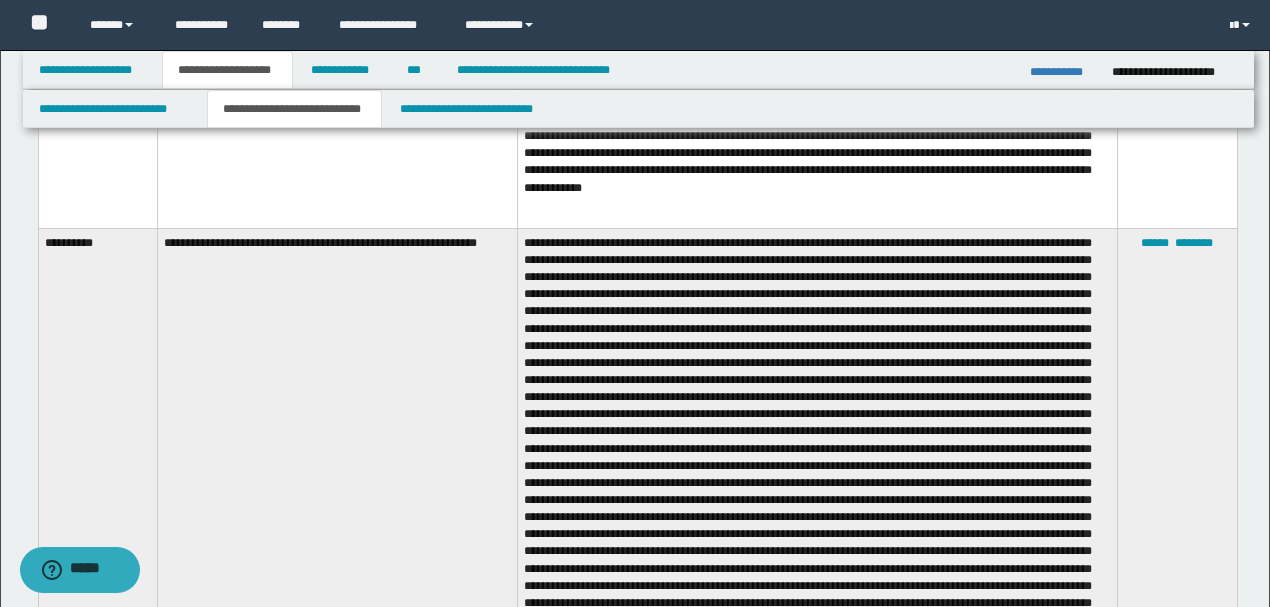 scroll, scrollTop: 3816, scrollLeft: 0, axis: vertical 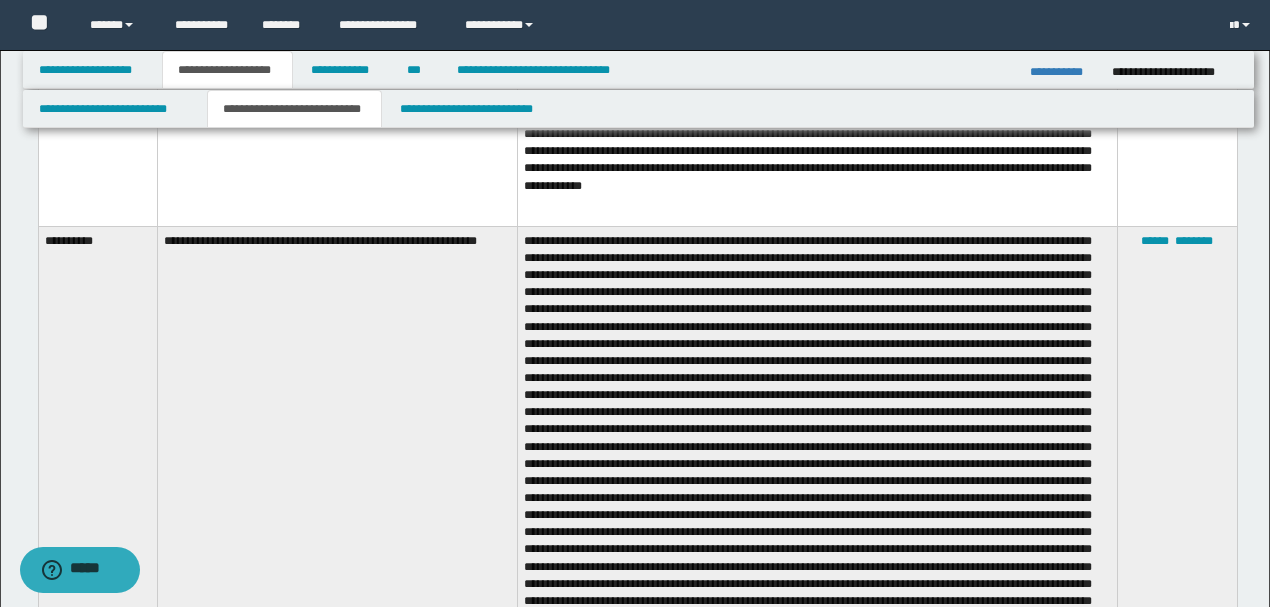click on "**********" at bounding box center (338, 580) 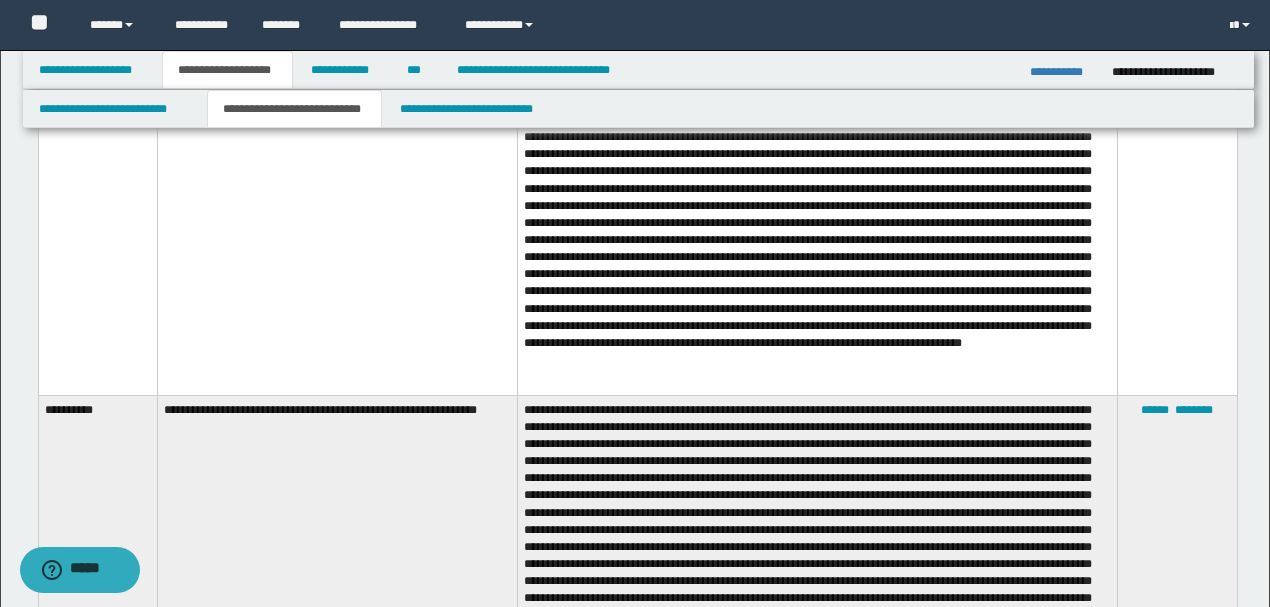 scroll, scrollTop: 2416, scrollLeft: 0, axis: vertical 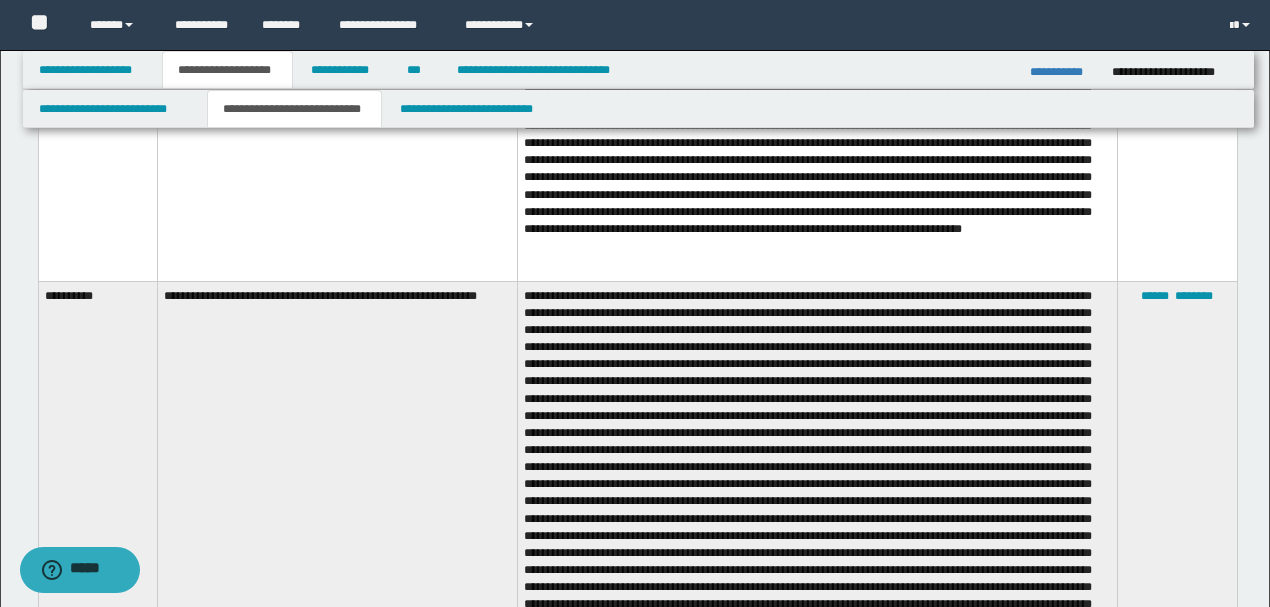click on "**********" at bounding box center (338, 754) 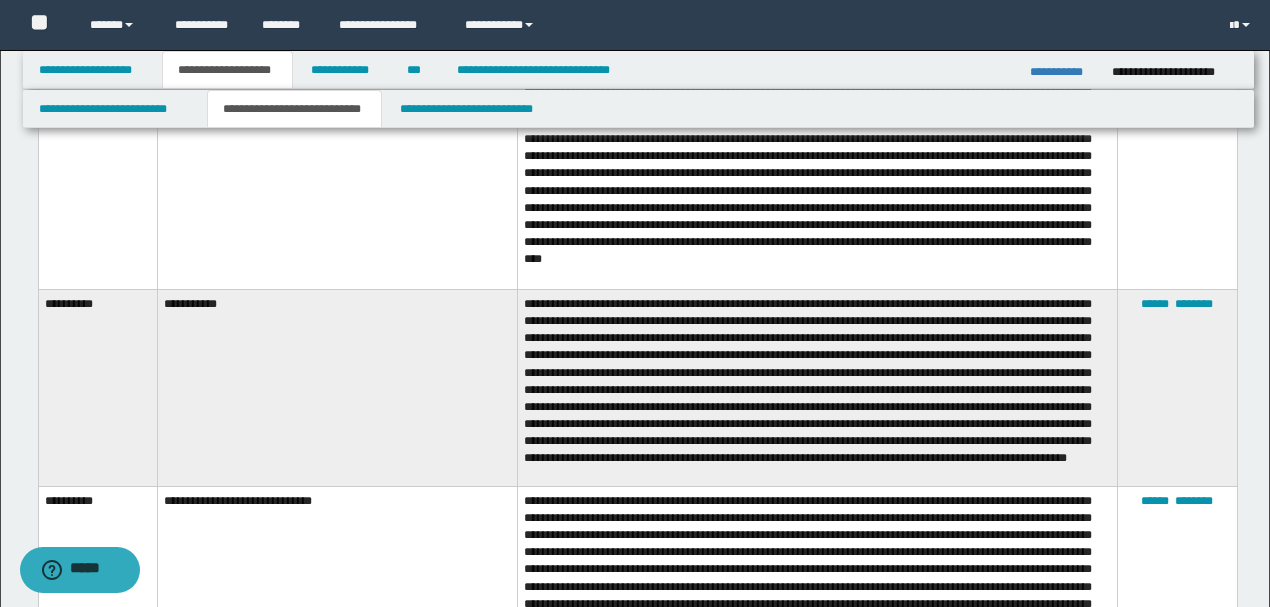 scroll, scrollTop: 7283, scrollLeft: 0, axis: vertical 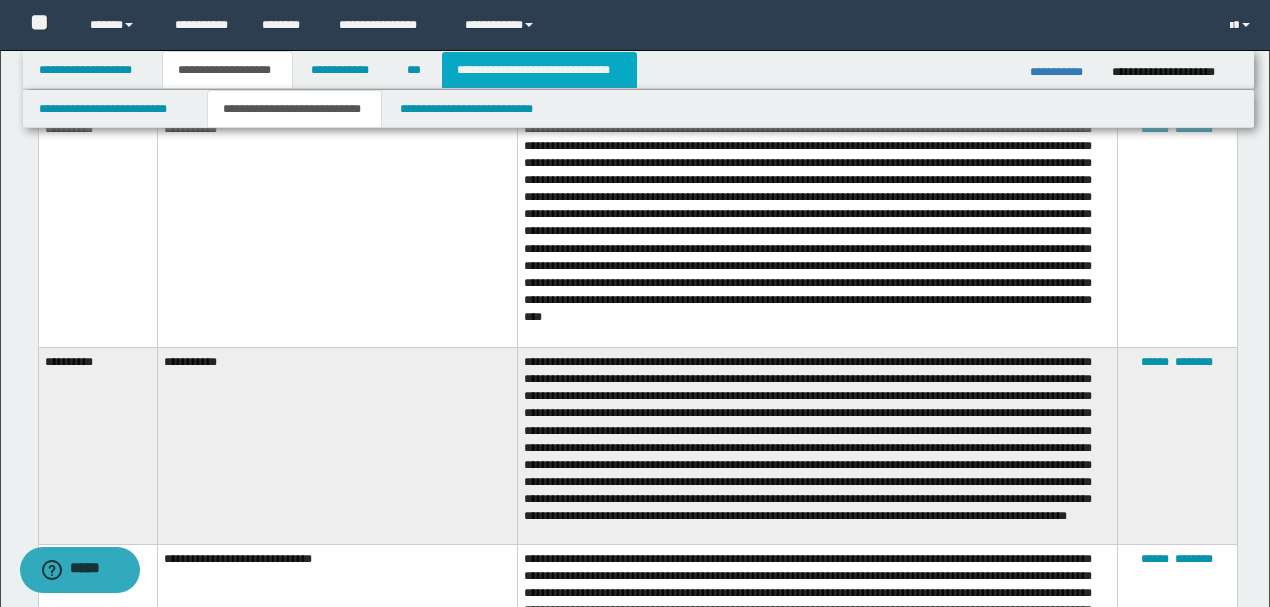 click on "**********" at bounding box center (539, 70) 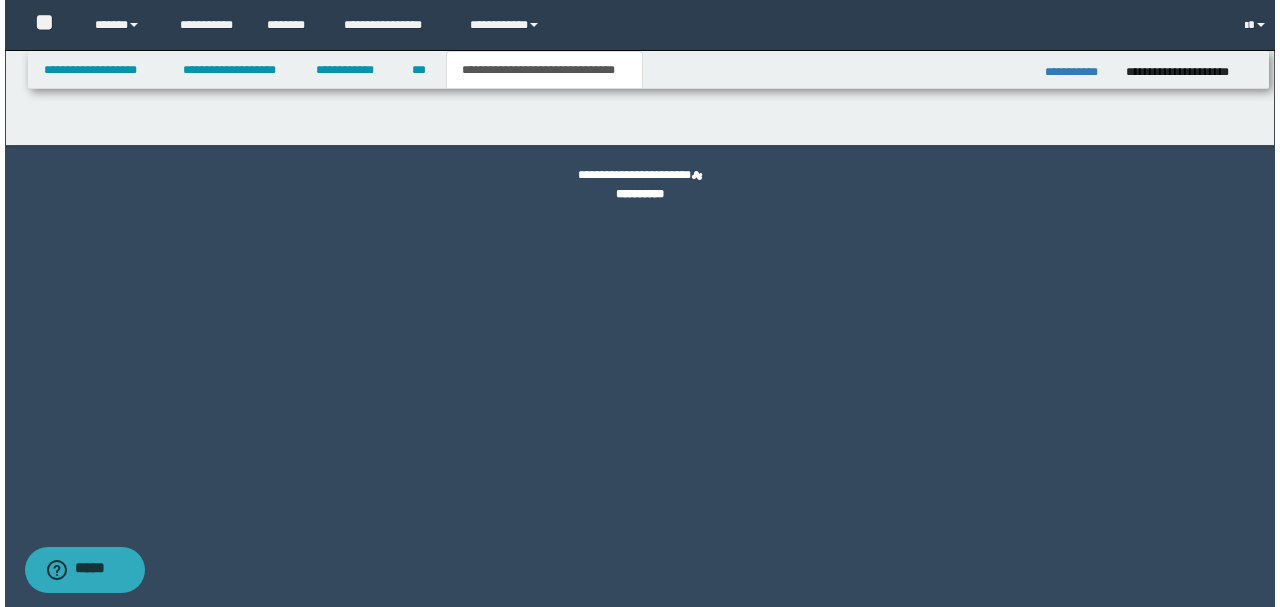scroll, scrollTop: 0, scrollLeft: 0, axis: both 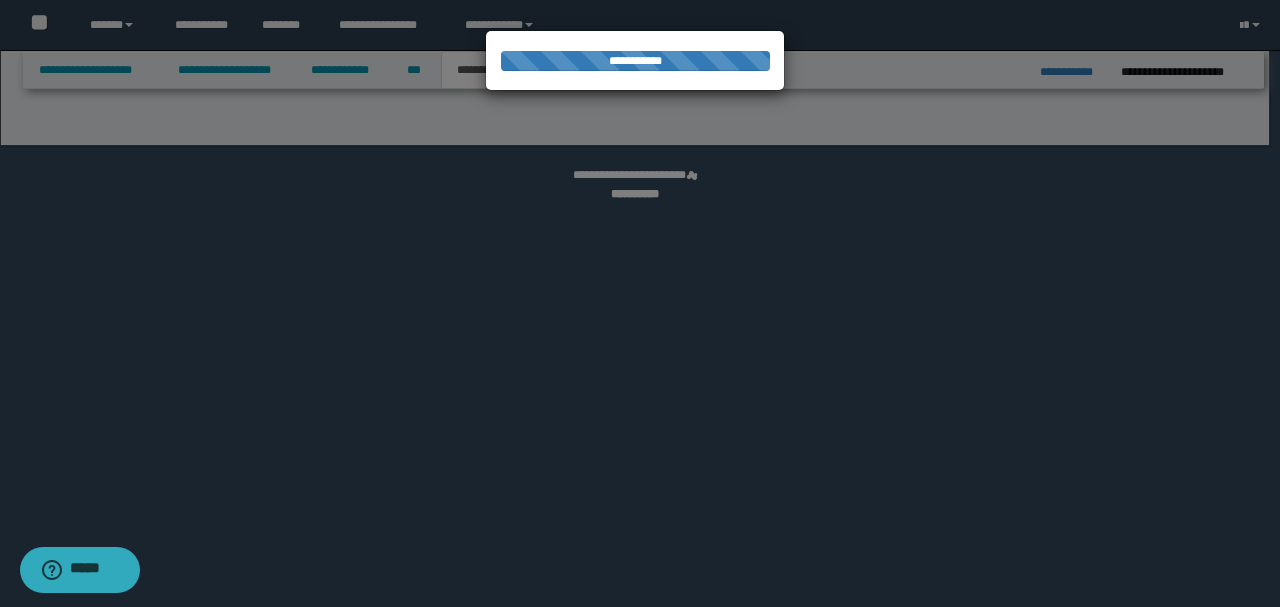 select on "*" 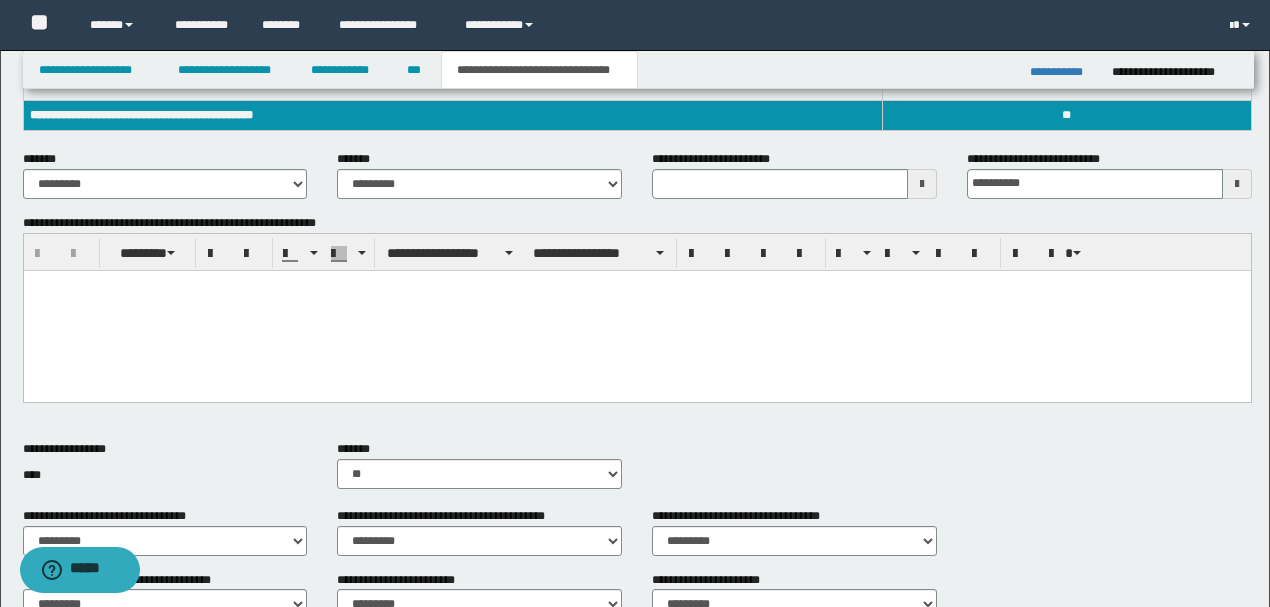scroll, scrollTop: 533, scrollLeft: 0, axis: vertical 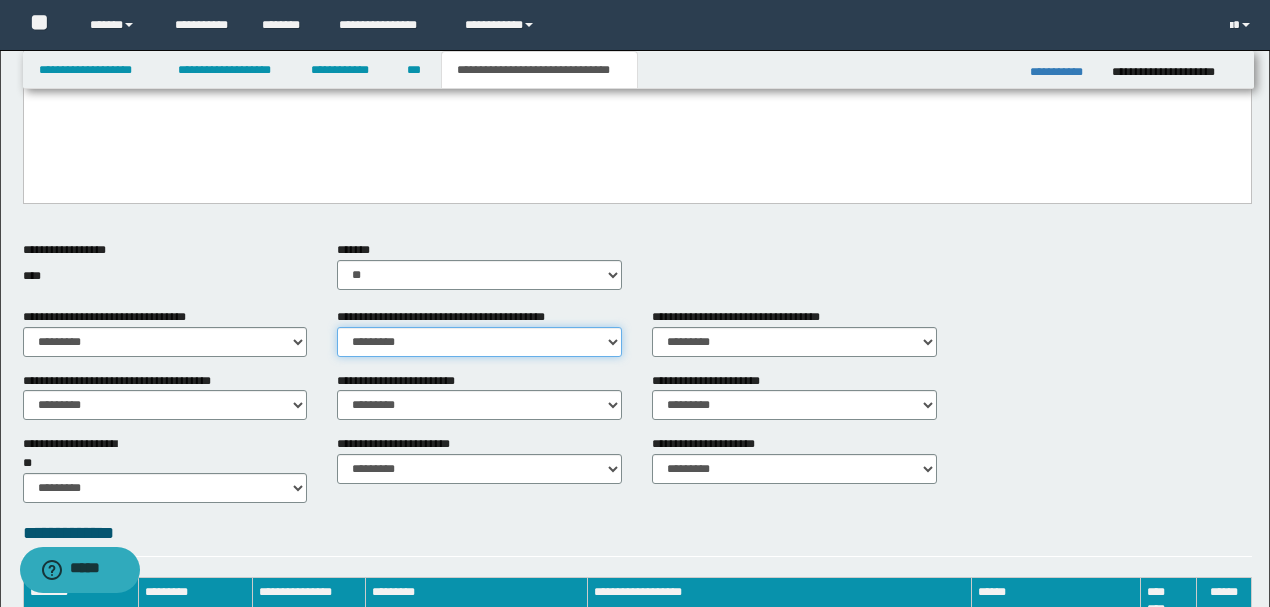 click on "*********
**
**" at bounding box center (479, 342) 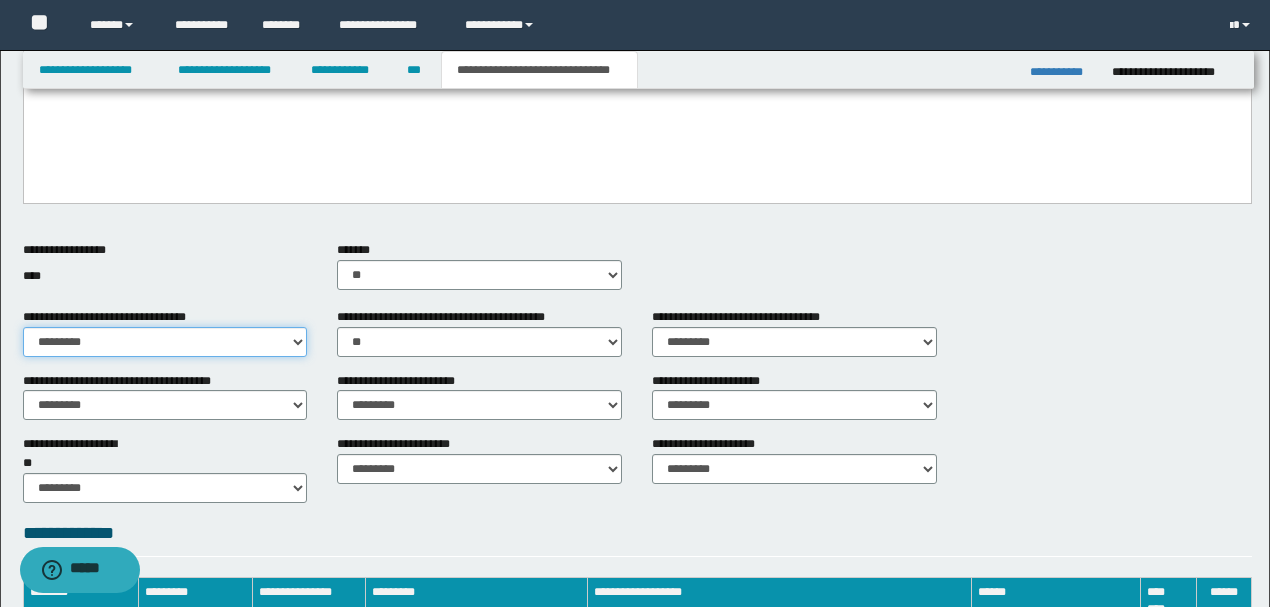 click on "*********
**
**" at bounding box center (165, 342) 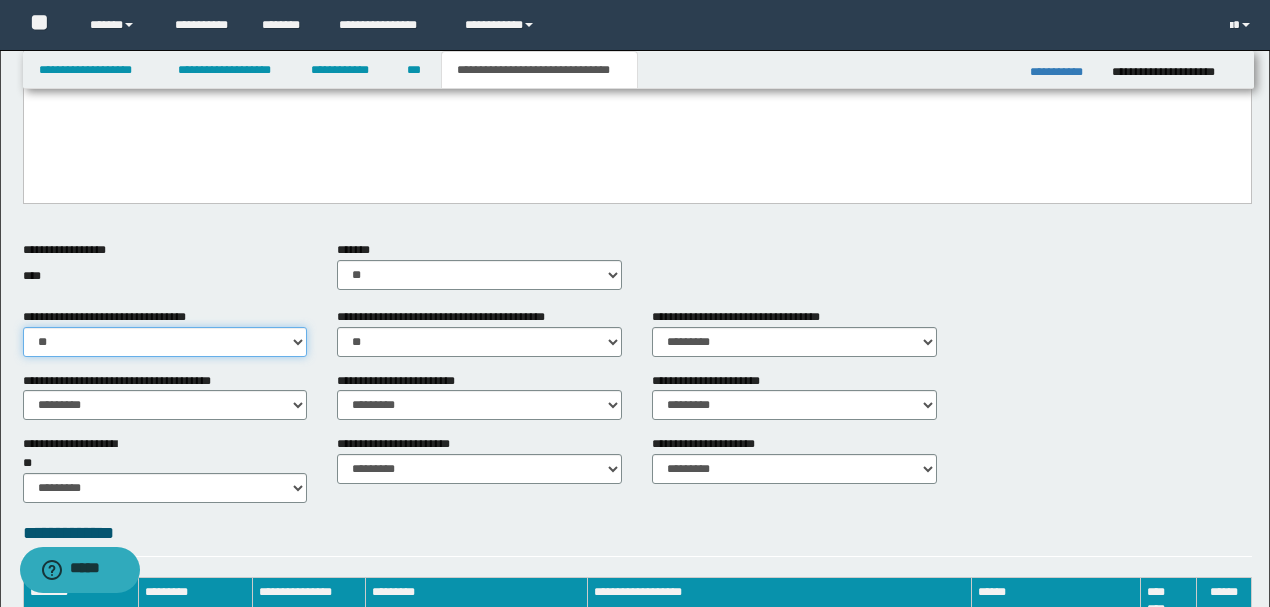 click on "*********
**
**" at bounding box center (165, 342) 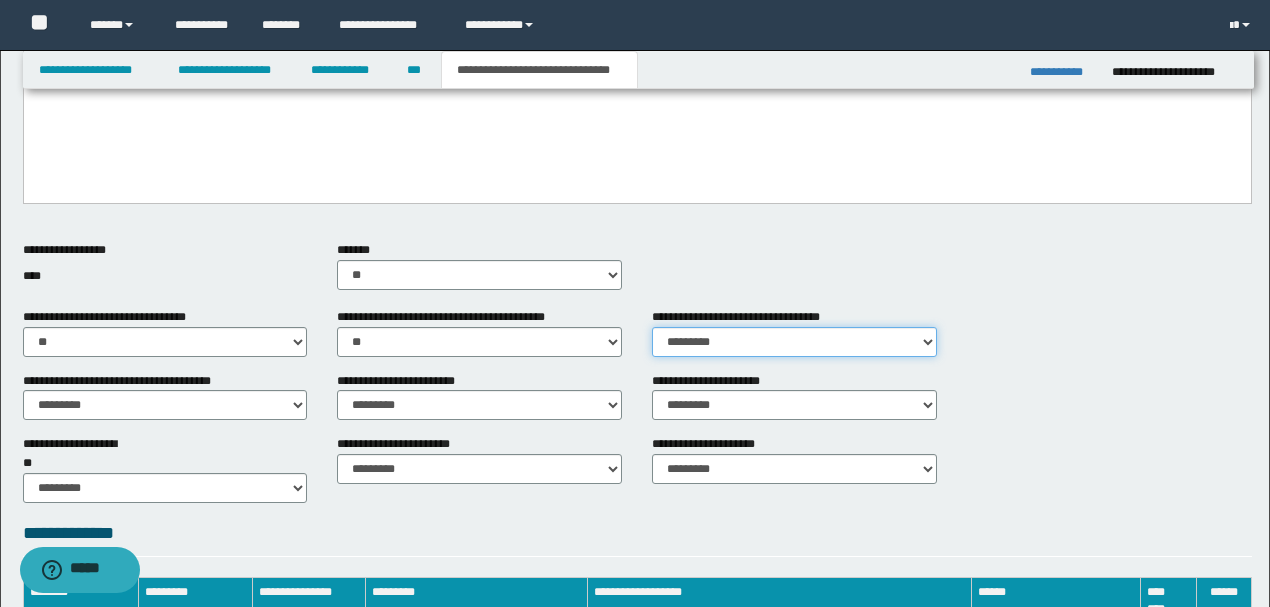 click on "*********
**
**" at bounding box center (794, 342) 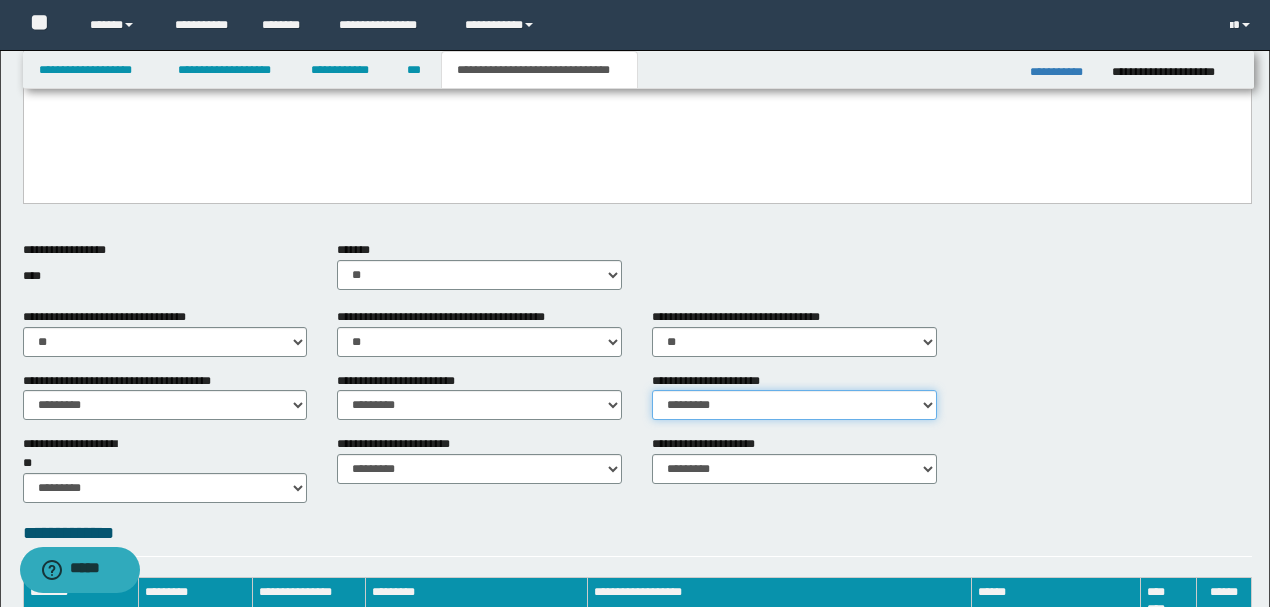 click on "*********
**
**" at bounding box center [794, 405] 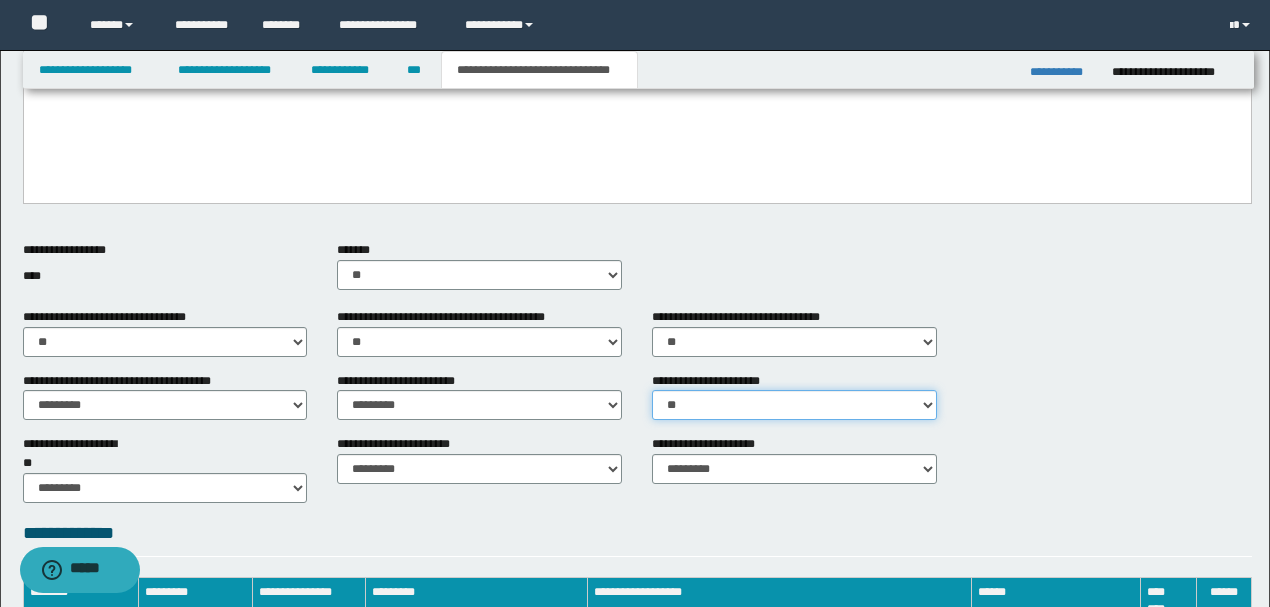 click on "*********
**
**" at bounding box center [794, 405] 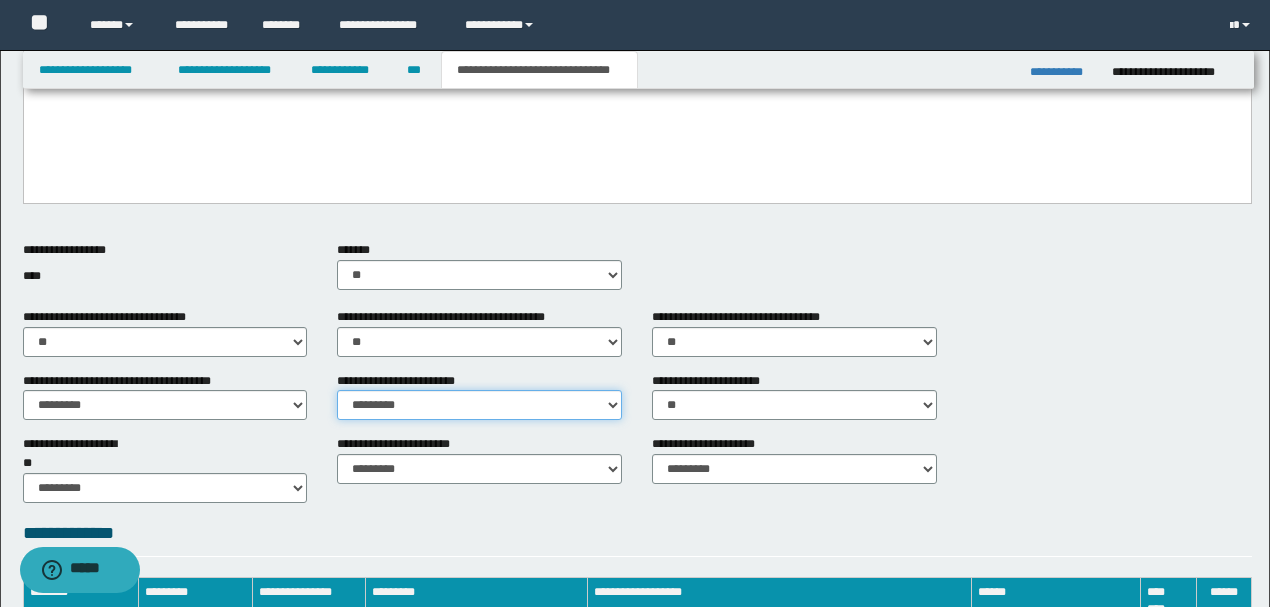 click on "*********
**
**" at bounding box center [479, 405] 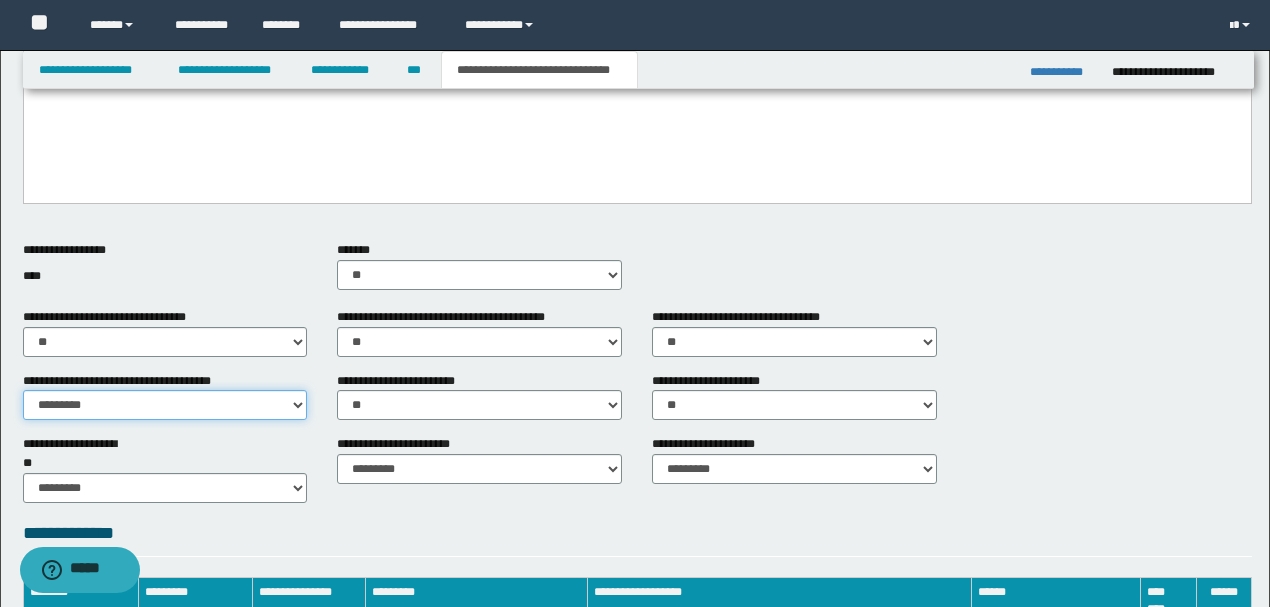 click on "*********
**
**" at bounding box center (165, 405) 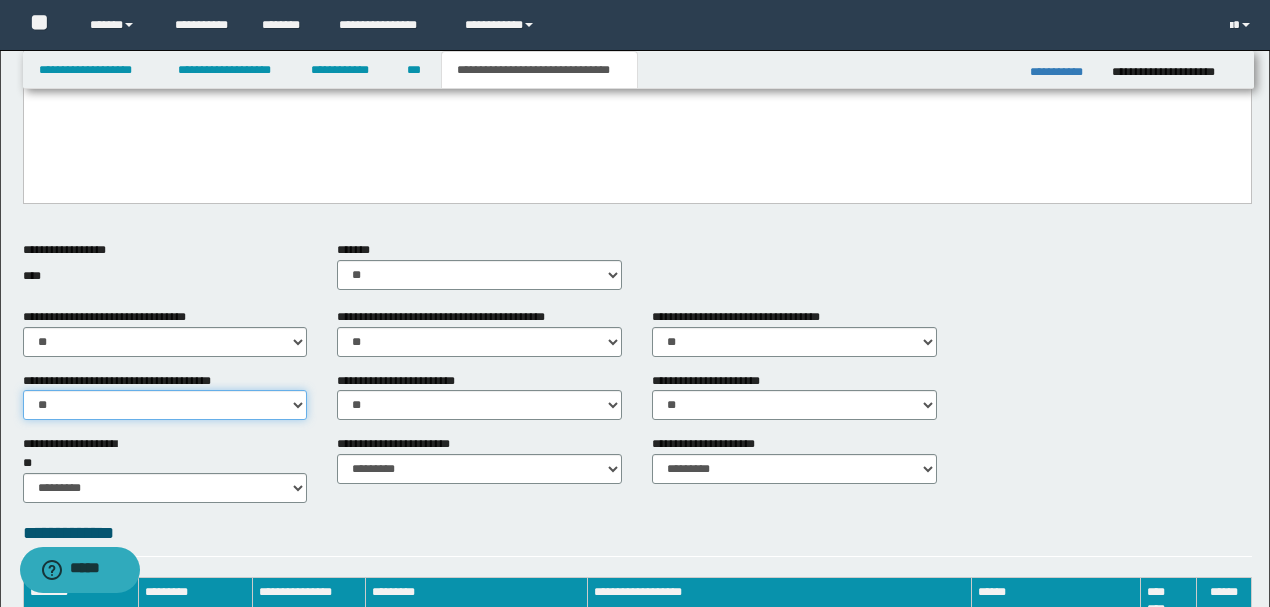 click on "*********
**
**" at bounding box center (165, 405) 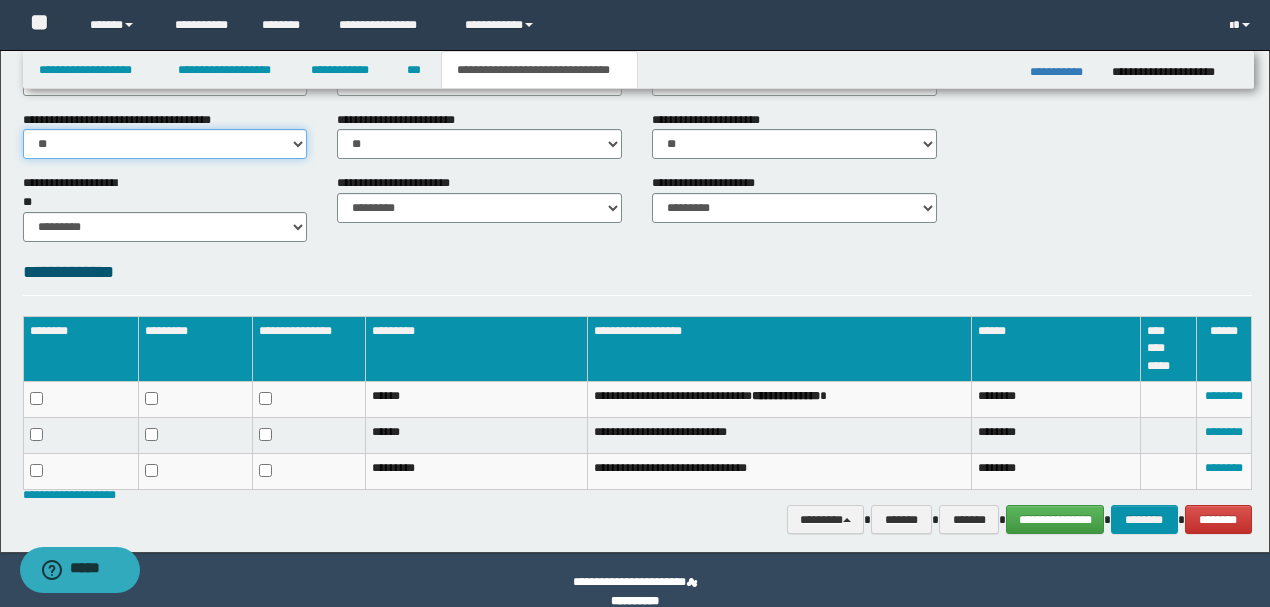 scroll, scrollTop: 817, scrollLeft: 0, axis: vertical 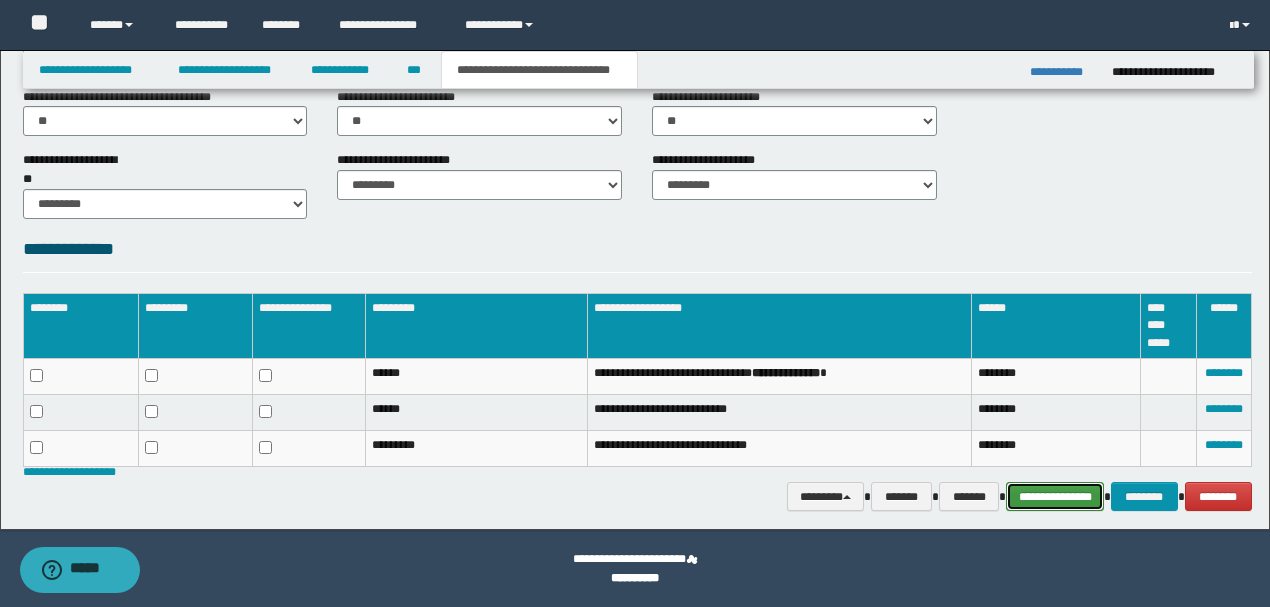 click on "**********" at bounding box center [1055, 496] 